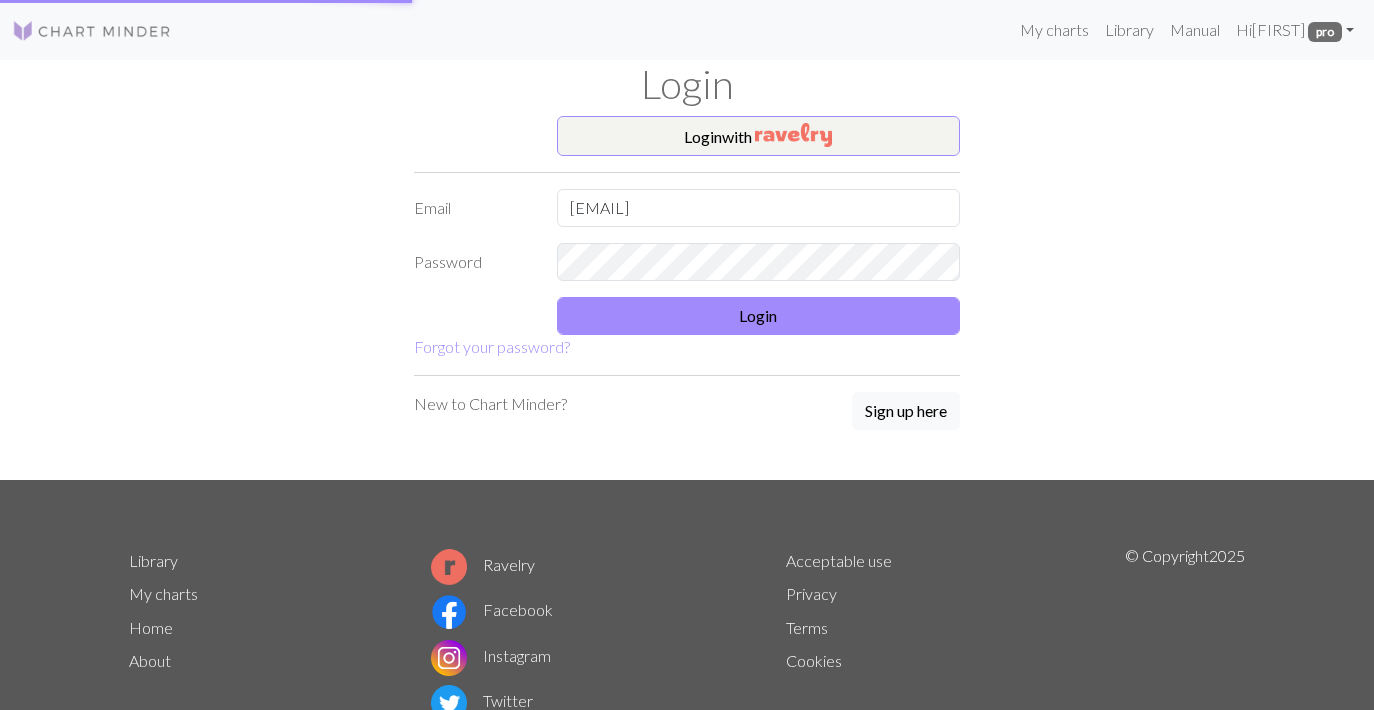 scroll, scrollTop: 0, scrollLeft: 0, axis: both 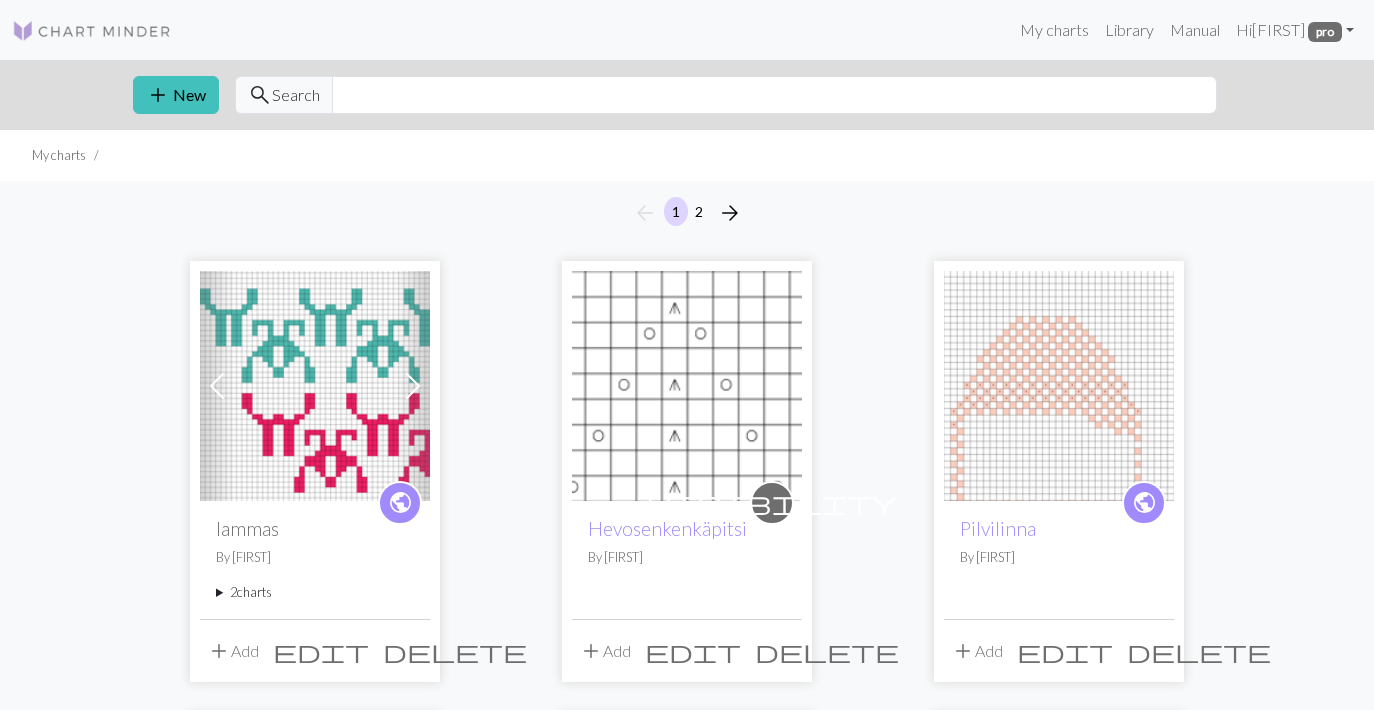 click at bounding box center [315, 386] 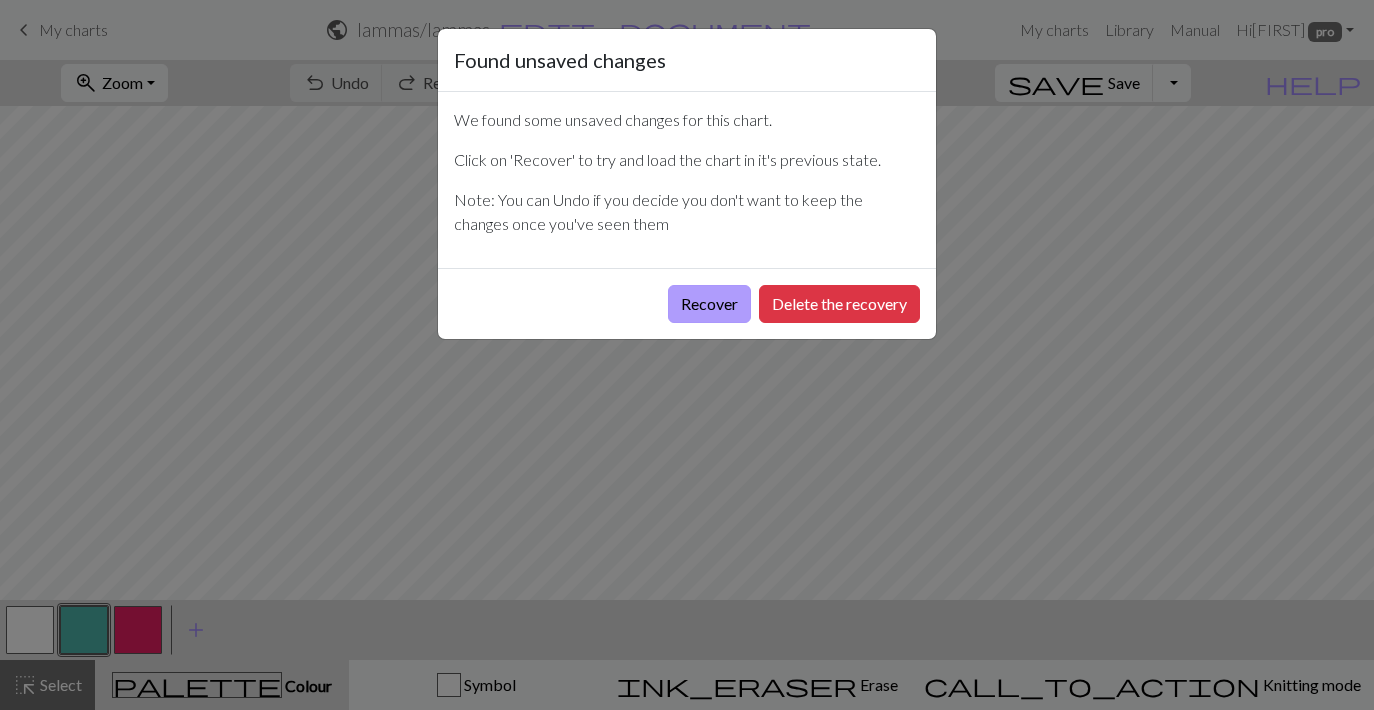 click on "Recover" at bounding box center [709, 304] 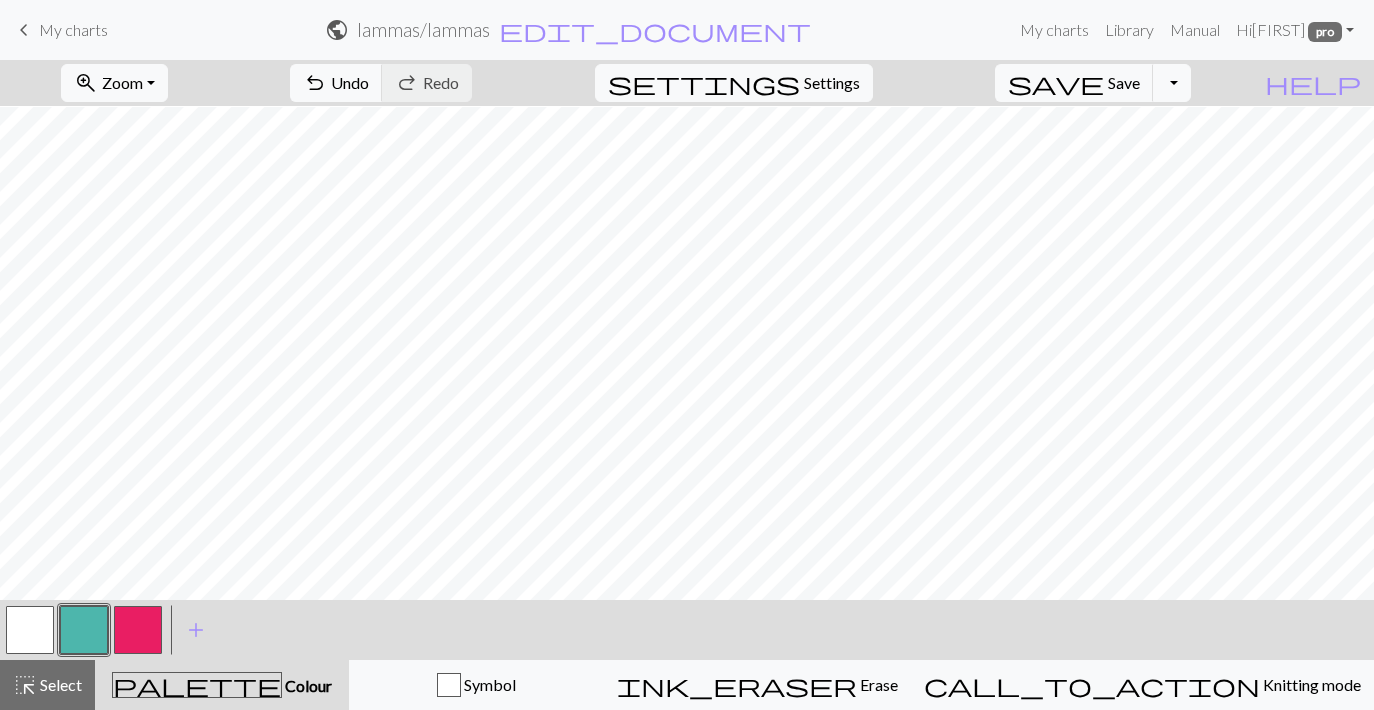 scroll, scrollTop: 496, scrollLeft: 0, axis: vertical 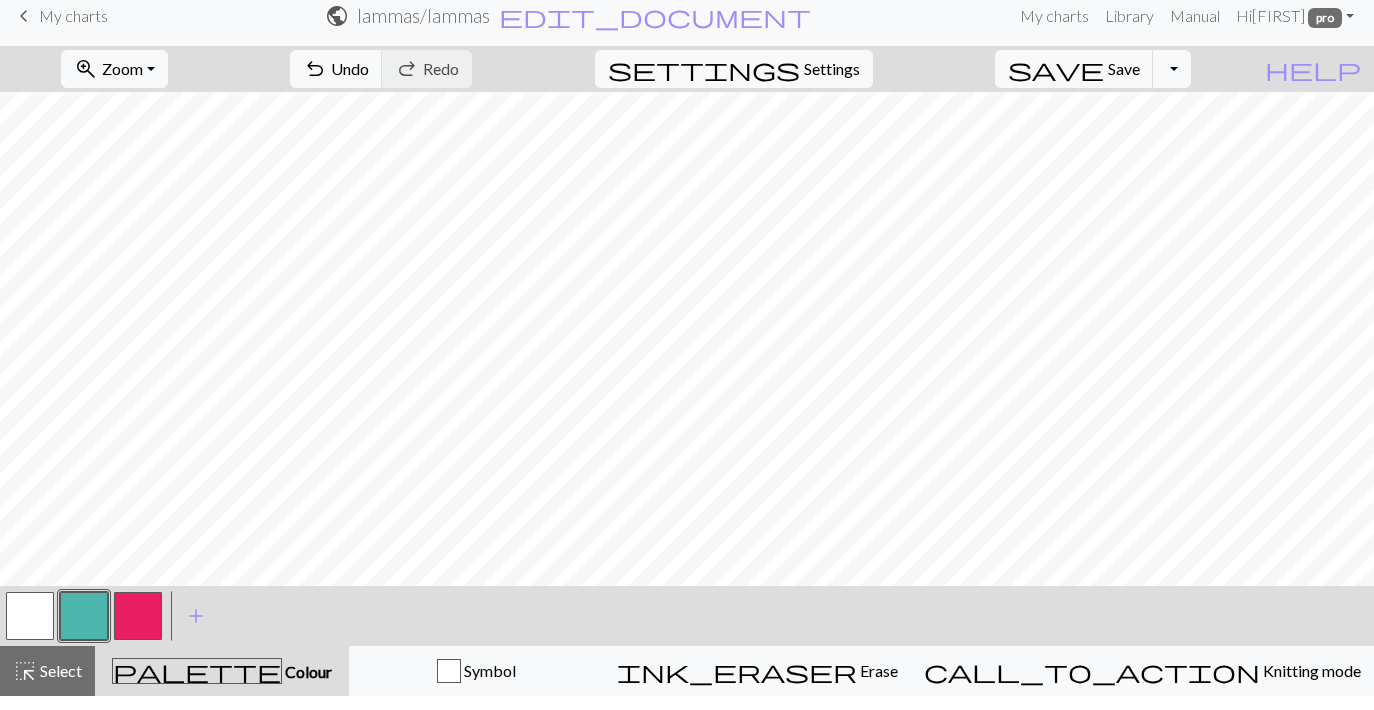 click at bounding box center (138, 630) 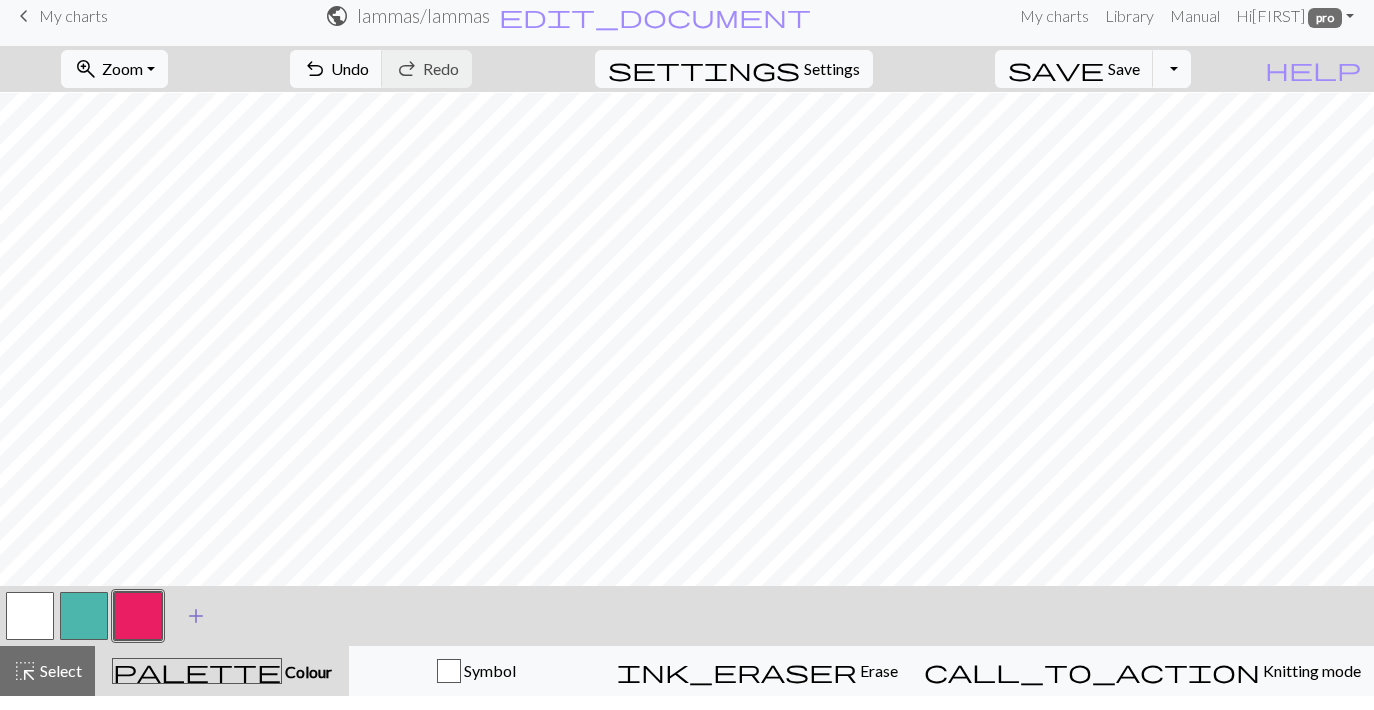scroll, scrollTop: 496, scrollLeft: 0, axis: vertical 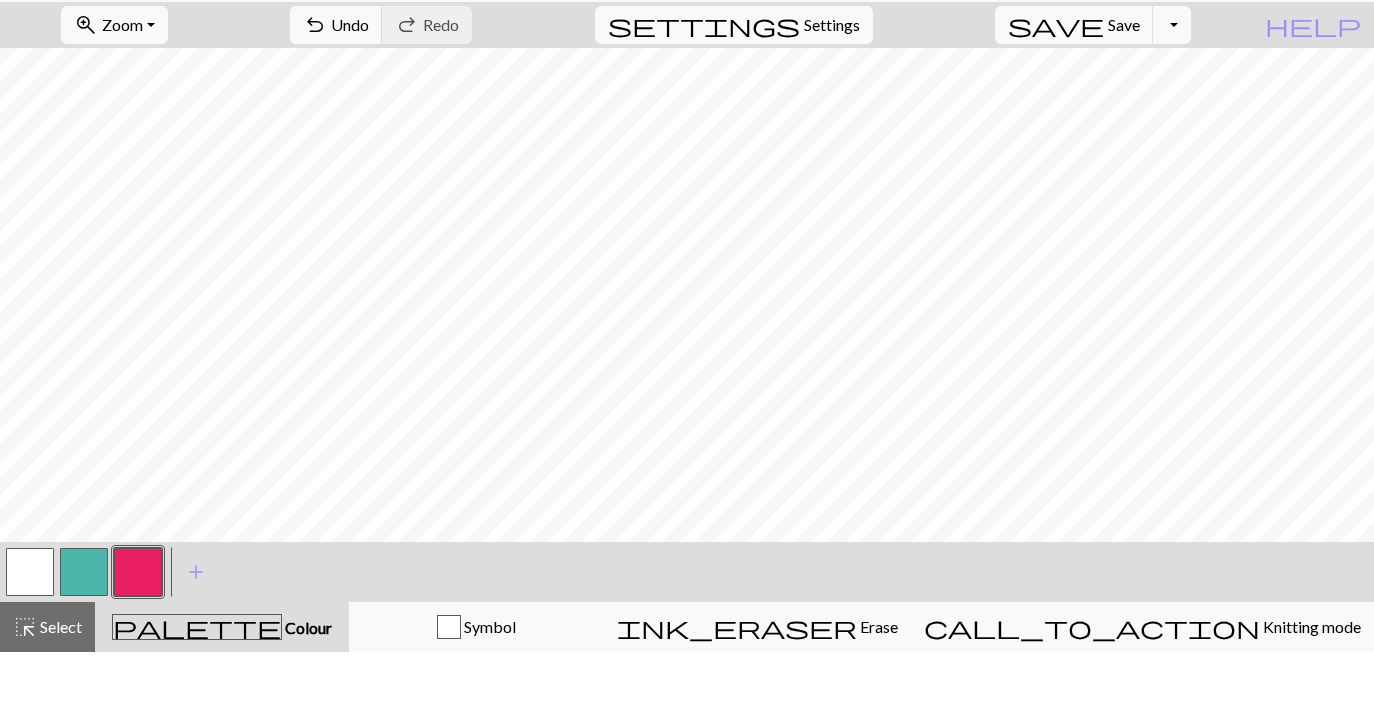 click at bounding box center [84, 630] 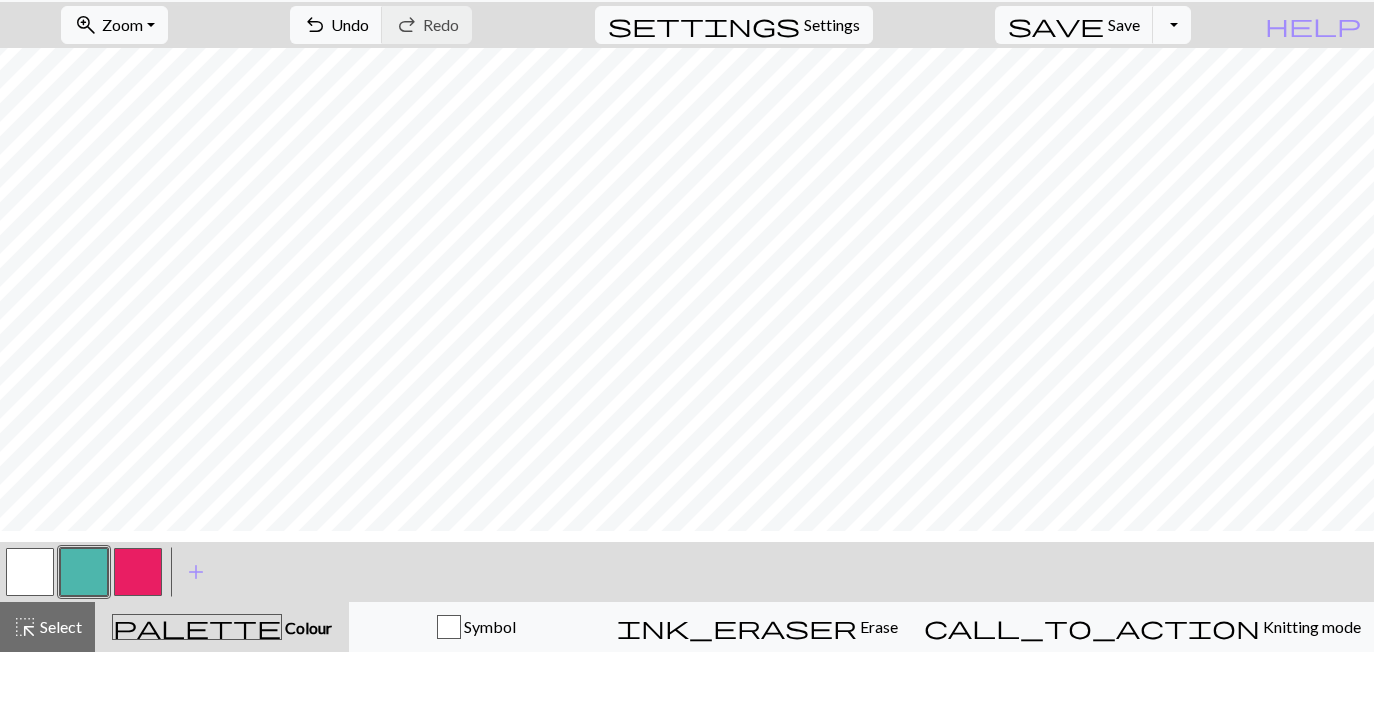 scroll, scrollTop: 70, scrollLeft: 0, axis: vertical 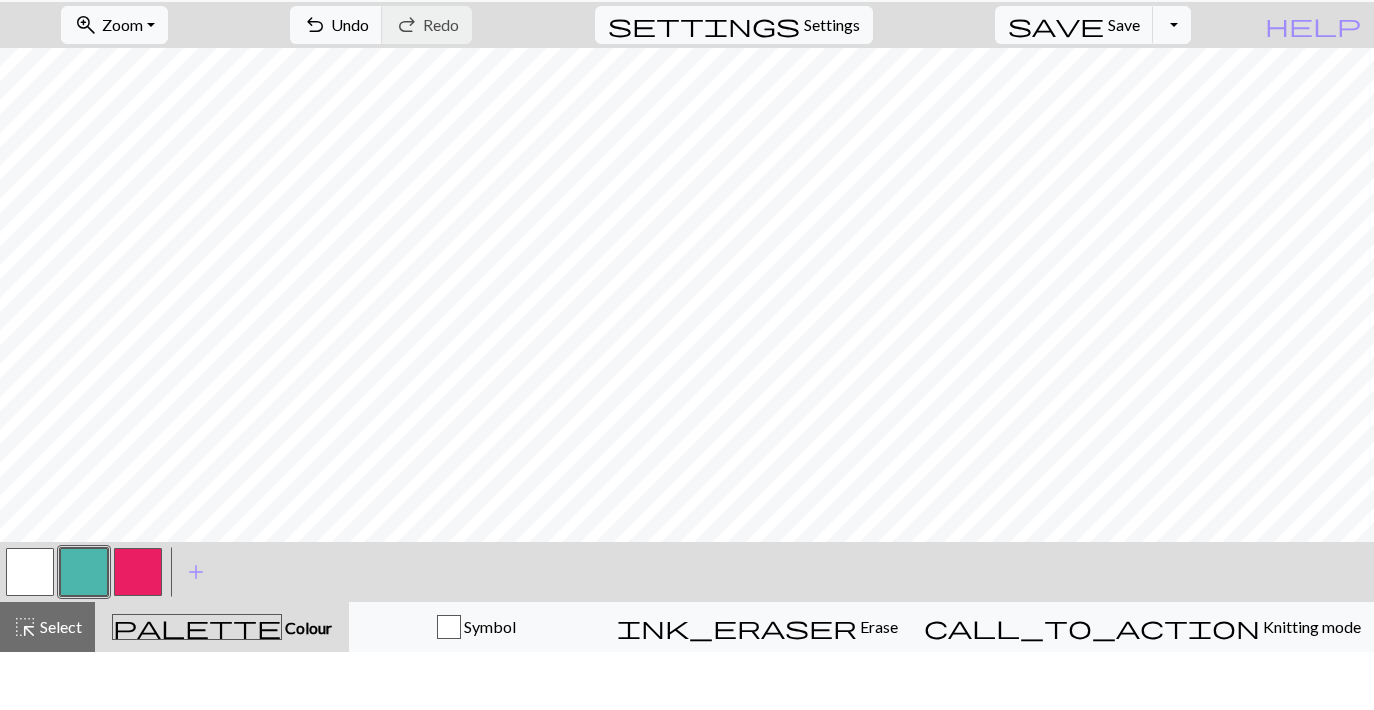 click on "zoom_in Zoom Zoom Fit all Fit width Fit height 50% 100% 150% 200% undo Undo Undo redo Redo Redo settings  Settings save Save Save Toggle Dropdown file_copy  Save a copy save_alt  Download help Show me around < > add Add a  colour highlight_alt   Select   Select palette   Colour   Colour   Symbol ink_eraser   Erase   Erase call_to_action   Knitting mode   Knitting mode" at bounding box center [687, 385] 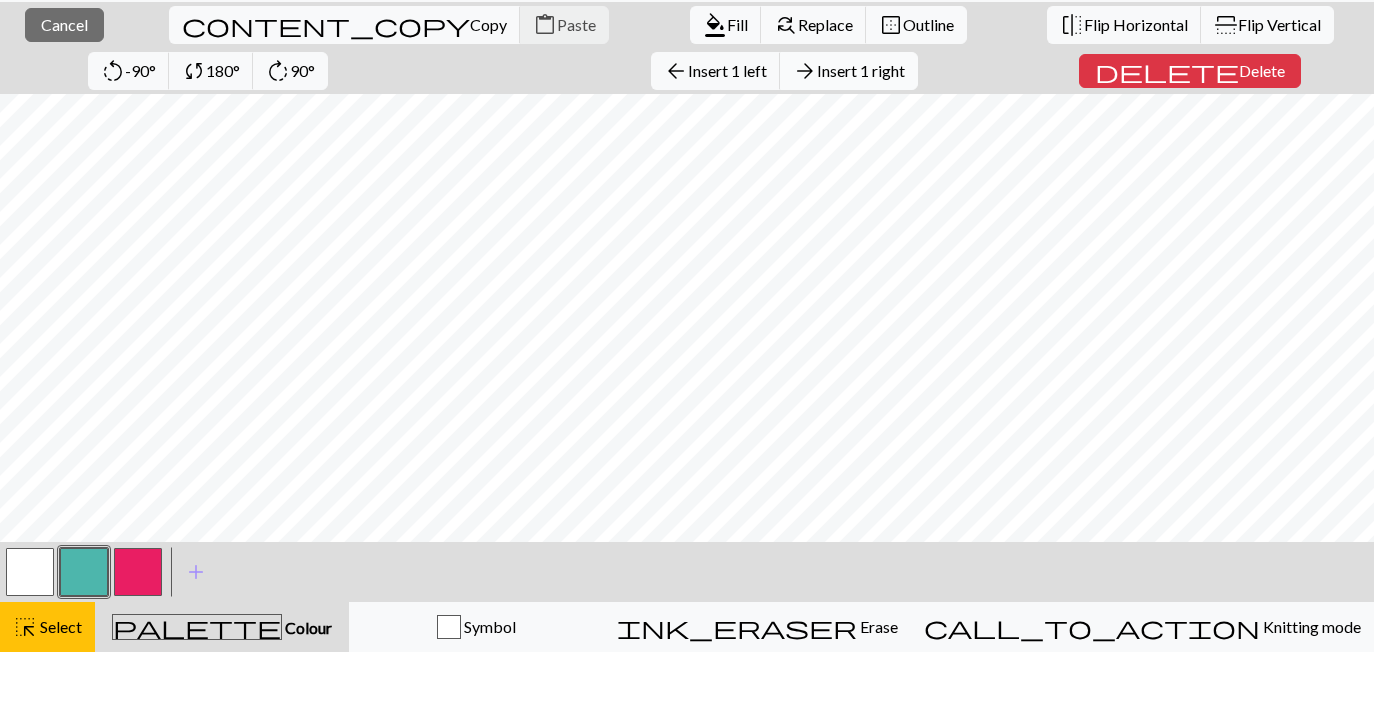 click on "Insert 1 right" at bounding box center (861, 128) 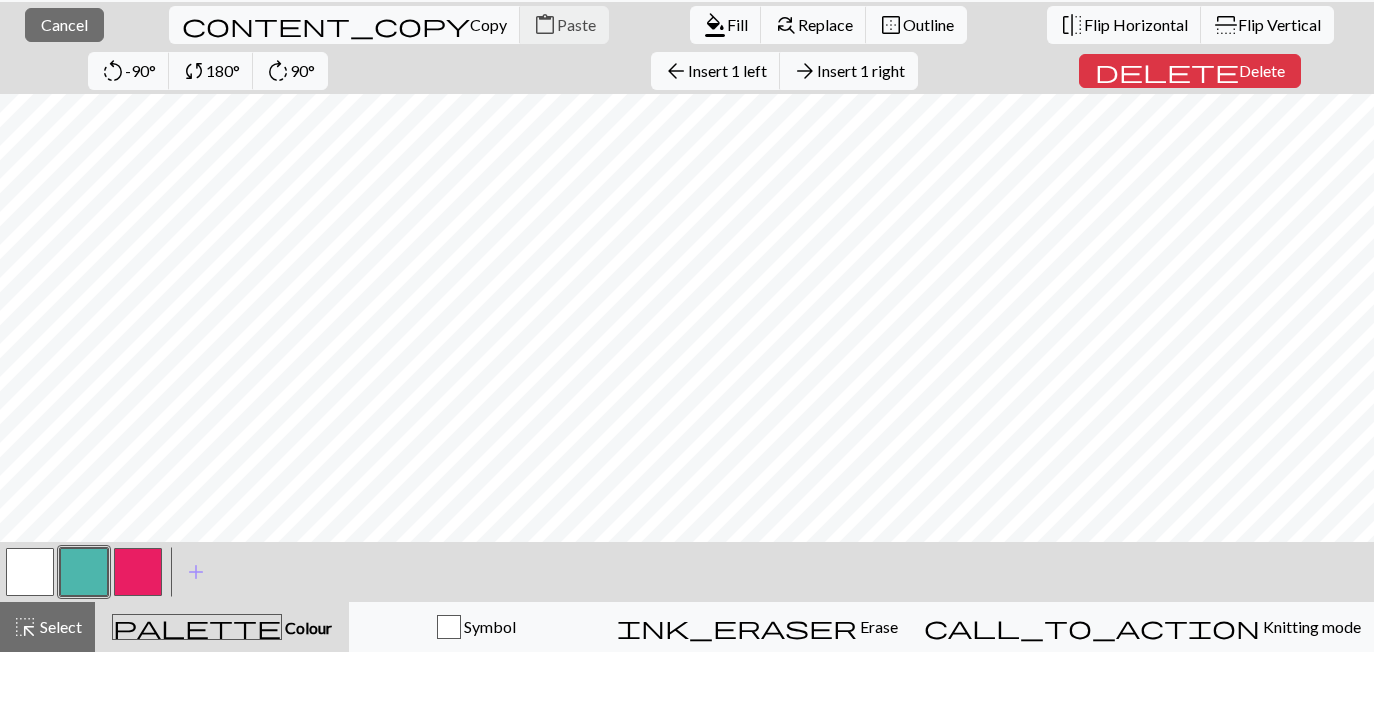 click on "close Cancel content_copy  Copy content_paste  Paste format_color_fill  Fill find_replace  Replace border_outer  Outline flip  Flip Horizontal flip  Flip Vertical rotate_left  -90° sync  180° rotate_right  90° arrow_back  Insert 1 left arrow_forward Insert 1 right delete  Delete < > add Add a  colour highlight_alt   Select   Select palette   Colour   Colour   Symbol ink_eraser   Erase   Erase call_to_action   Knitting mode   Knitting mode" at bounding box center [687, 385] 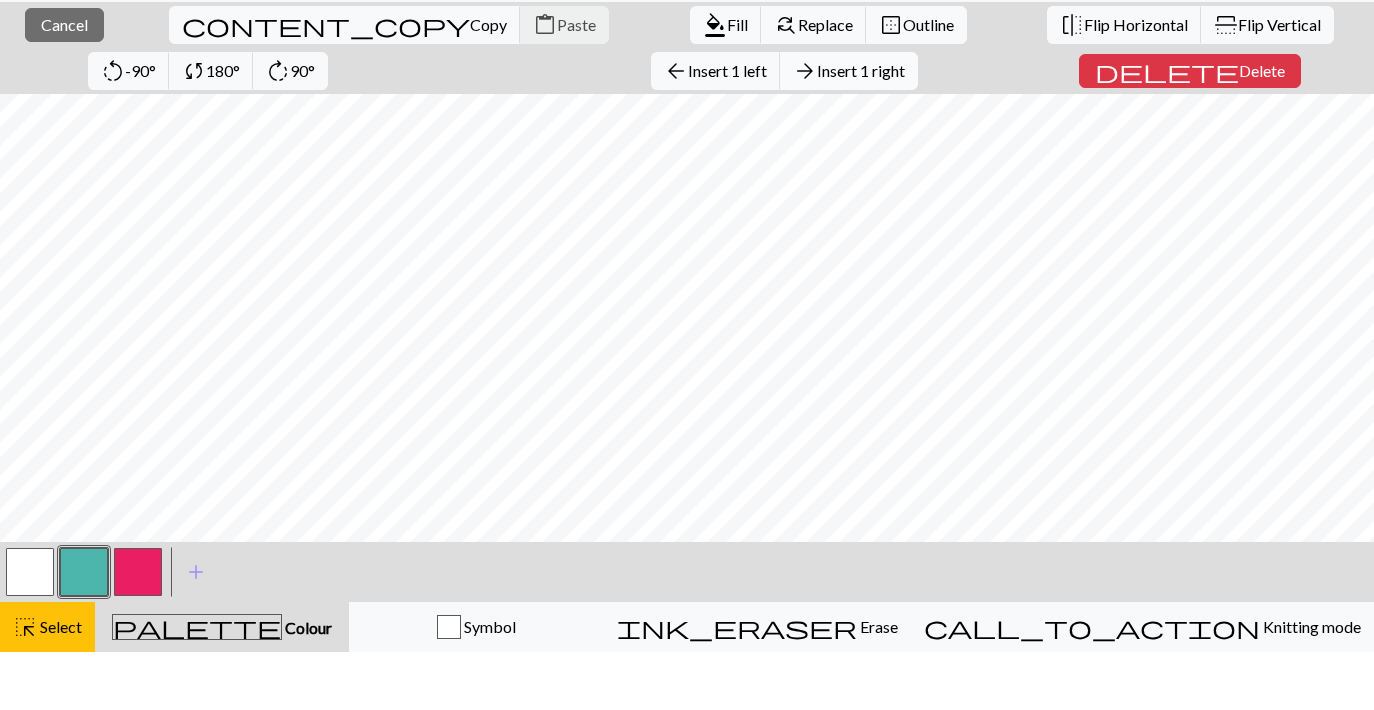 click on "Insert 1 right" at bounding box center (861, 128) 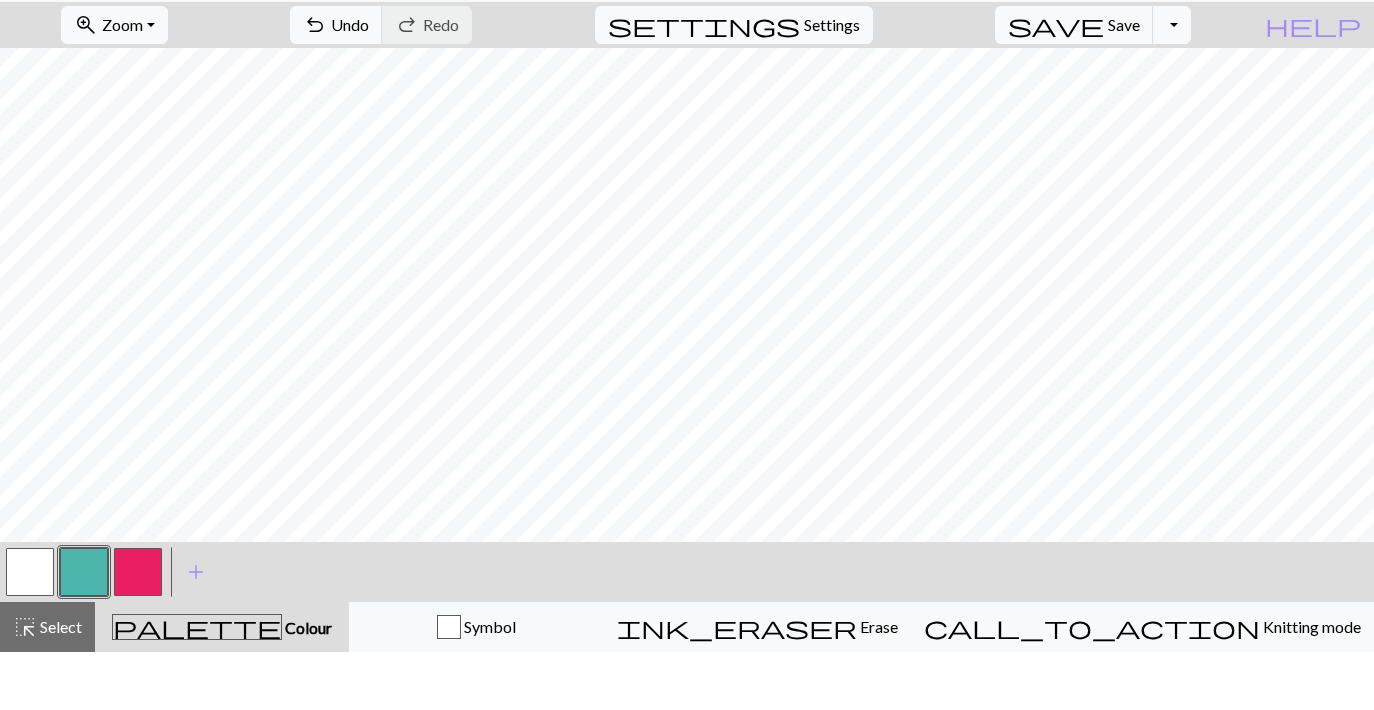 click on "zoom_in Zoom Zoom Fit all Fit width Fit height 50% 100% 150% 200% undo Undo Undo redo Redo Redo settings  Settings save Save Save Toggle Dropdown file_copy  Save a copy save_alt  Download help Show me around < > add Add a  colour highlight_alt   Select   Select palette   Colour   Colour   Symbol ink_eraser   Erase   Erase call_to_action   Knitting mode   Knitting mode" at bounding box center [687, 385] 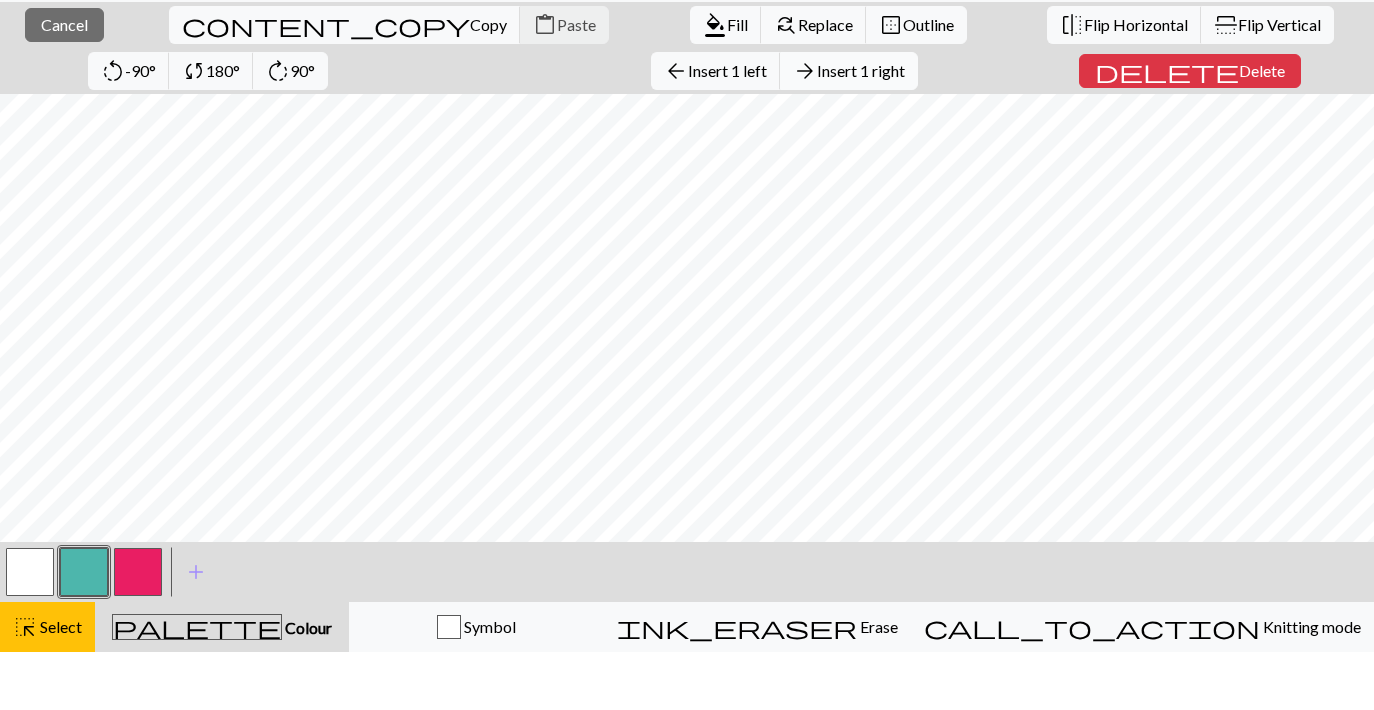 click on "Insert 1 right" at bounding box center [861, 128] 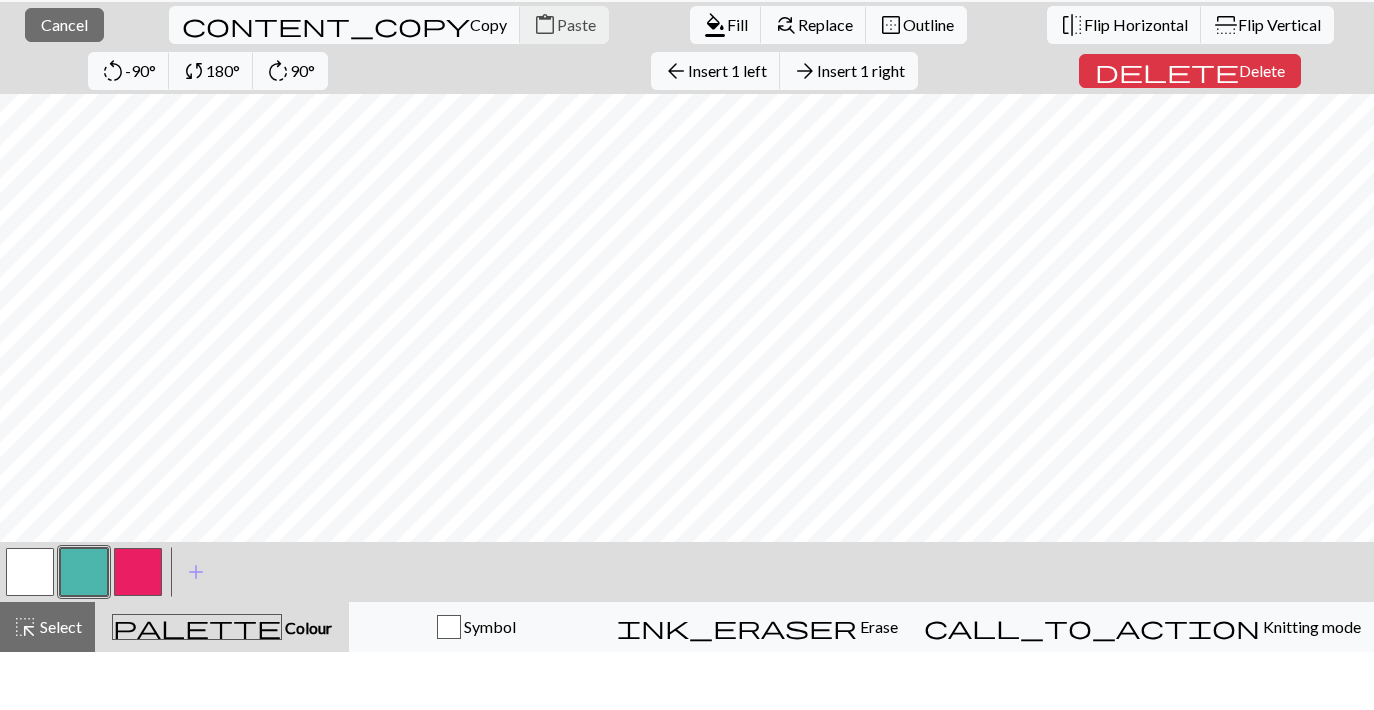click on "close Cancel content_copy  Copy content_paste  Paste format_color_fill  Fill find_replace  Replace border_outer  Outline flip  Flip Horizontal flip  Flip Vertical rotate_left  -90° sync  180° rotate_right  90° arrow_back  Insert 1 left arrow_forward Insert 1 right delete  Delete < > add Add a  colour highlight_alt   Select   Select palette   Colour   Colour   Symbol ink_eraser   Erase   Erase call_to_action   Knitting mode   Knitting mode" at bounding box center [687, 385] 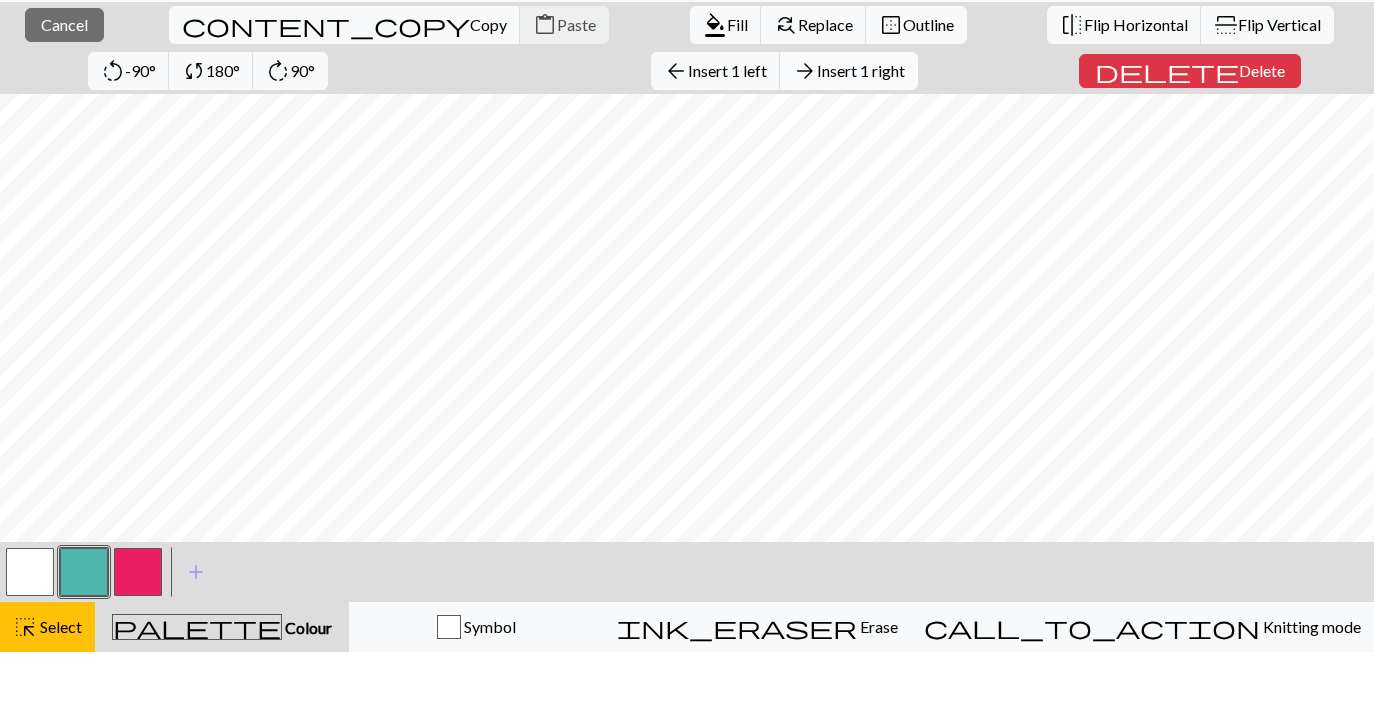 click on "Insert 1 right" at bounding box center (861, 128) 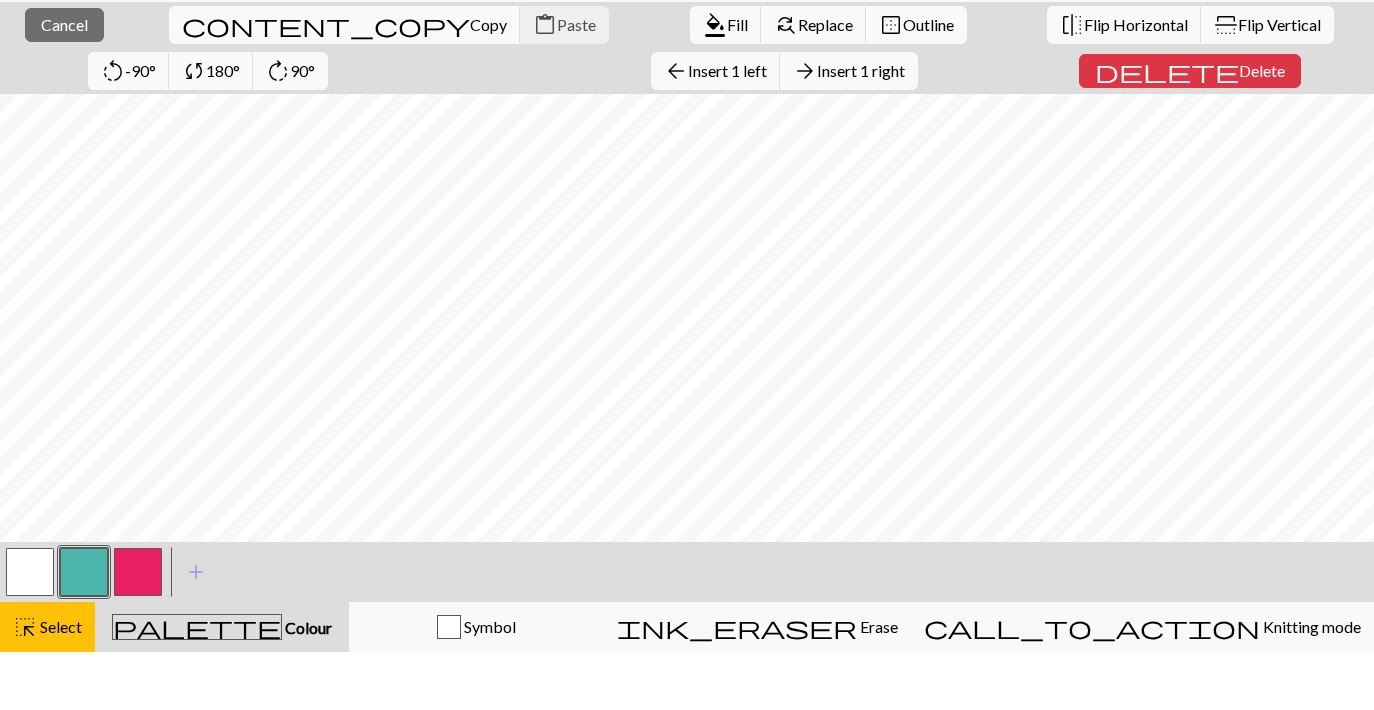 click on "close Cancel content_copy  Copy content_paste  Paste format_color_fill  Fill find_replace  Replace border_outer  Outline flip  Flip Horizontal flip  Flip Vertical rotate_left  -90° sync  180° rotate_right  90° arrow_back  Insert 1 left arrow_forward Insert 1 right delete  Delete < > add Add a  colour highlight_alt   Select   Select palette   Colour   Colour   Symbol ink_eraser   Erase   Erase call_to_action   Knitting mode   Knitting mode" at bounding box center [687, 385] 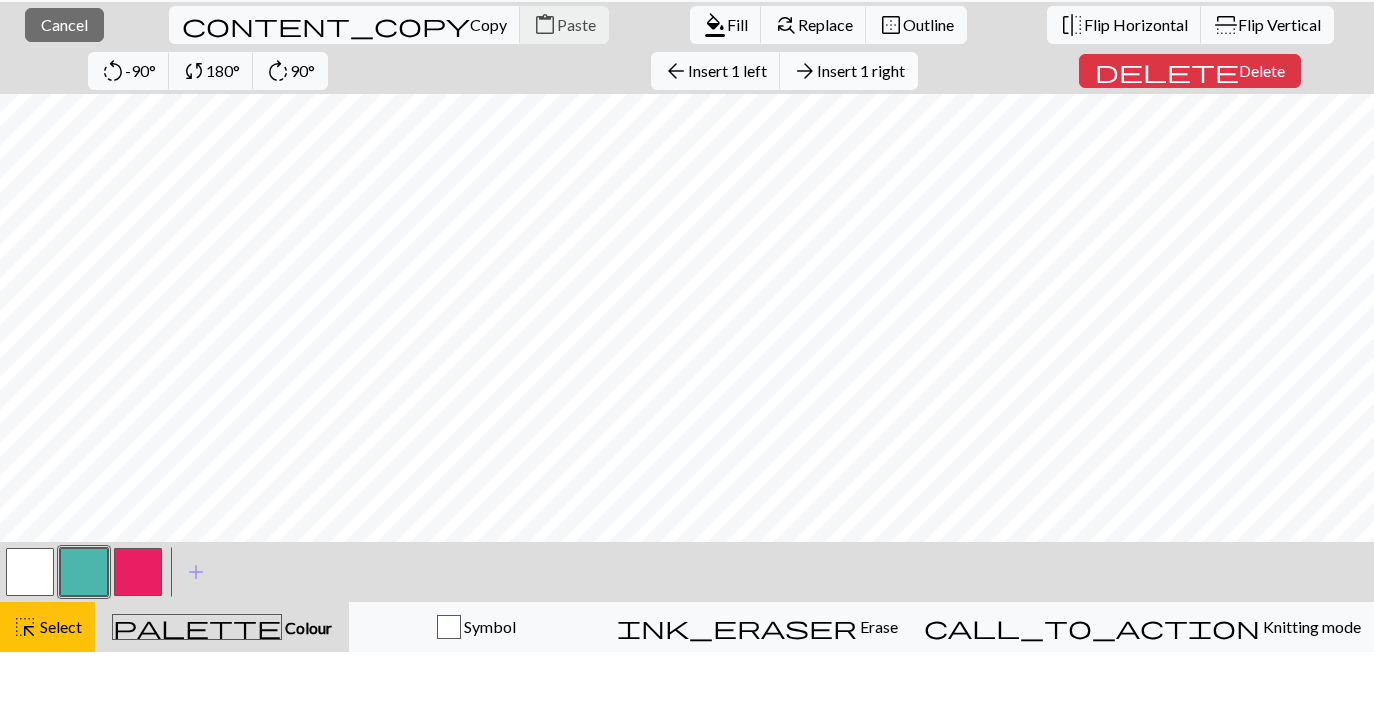 click on "Insert 1 right" at bounding box center (861, 128) 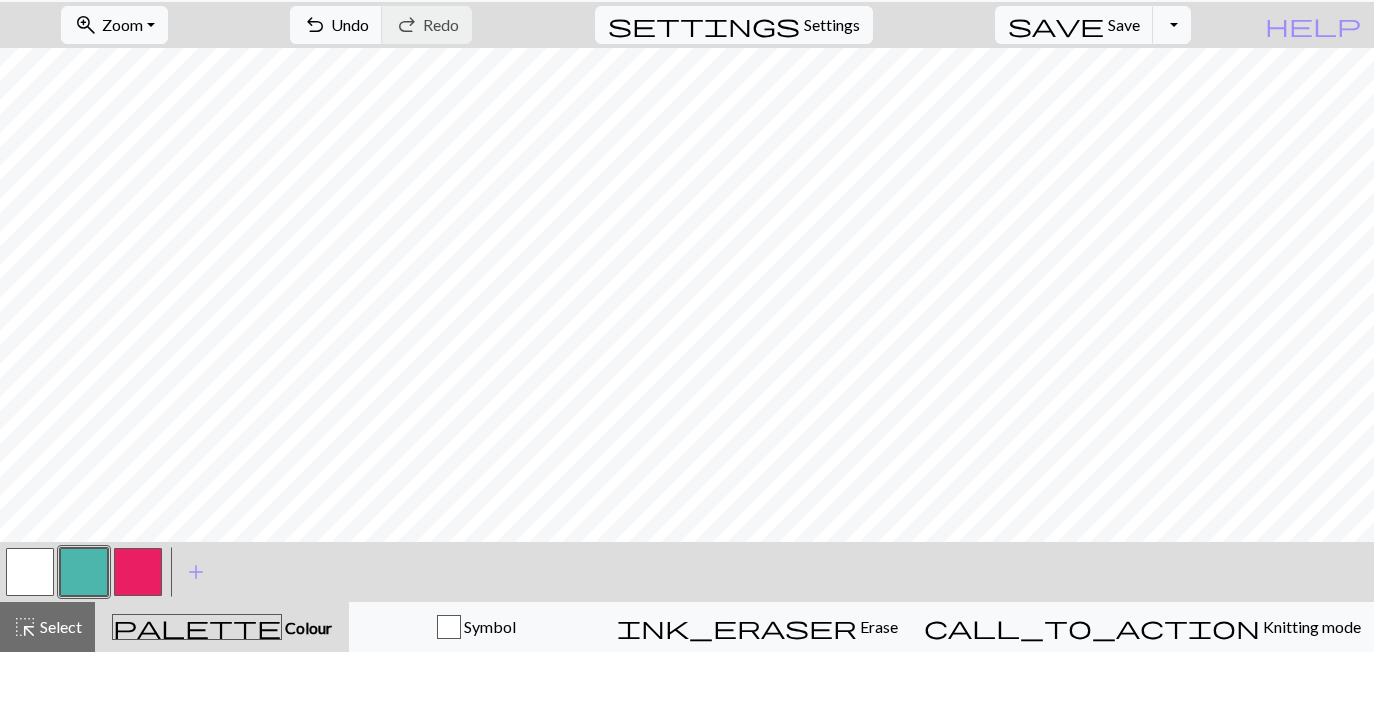 click on "zoom_in Zoom Zoom Fit all Fit width Fit height 50% 100% 150% 200% undo Undo Undo redo Redo Redo settings  Settings save Save Save Toggle Dropdown file_copy  Save a copy save_alt  Download help Show me around < > add Add a  colour highlight_alt   Select   Select palette   Colour   Colour   Symbol ink_eraser   Erase   Erase call_to_action   Knitting mode   Knitting mode" at bounding box center [687, 385] 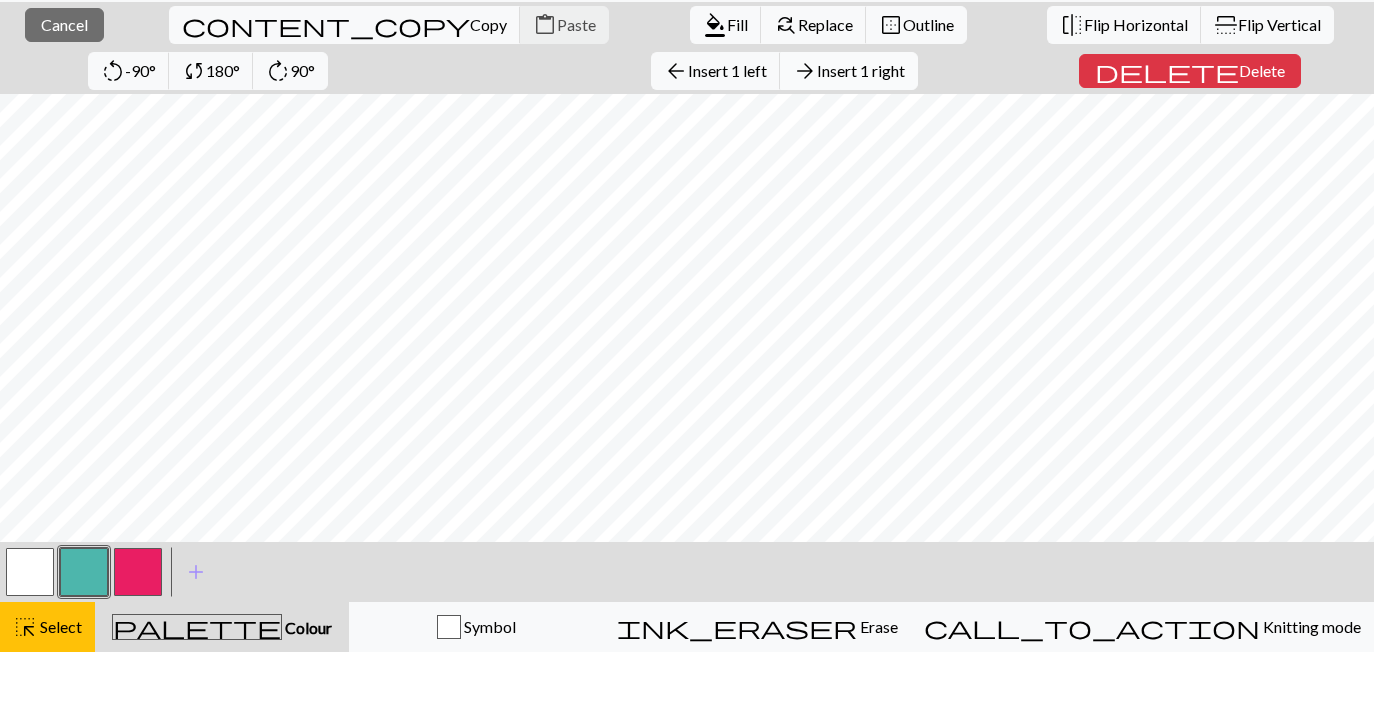 click on "Insert 1 right" at bounding box center (861, 128) 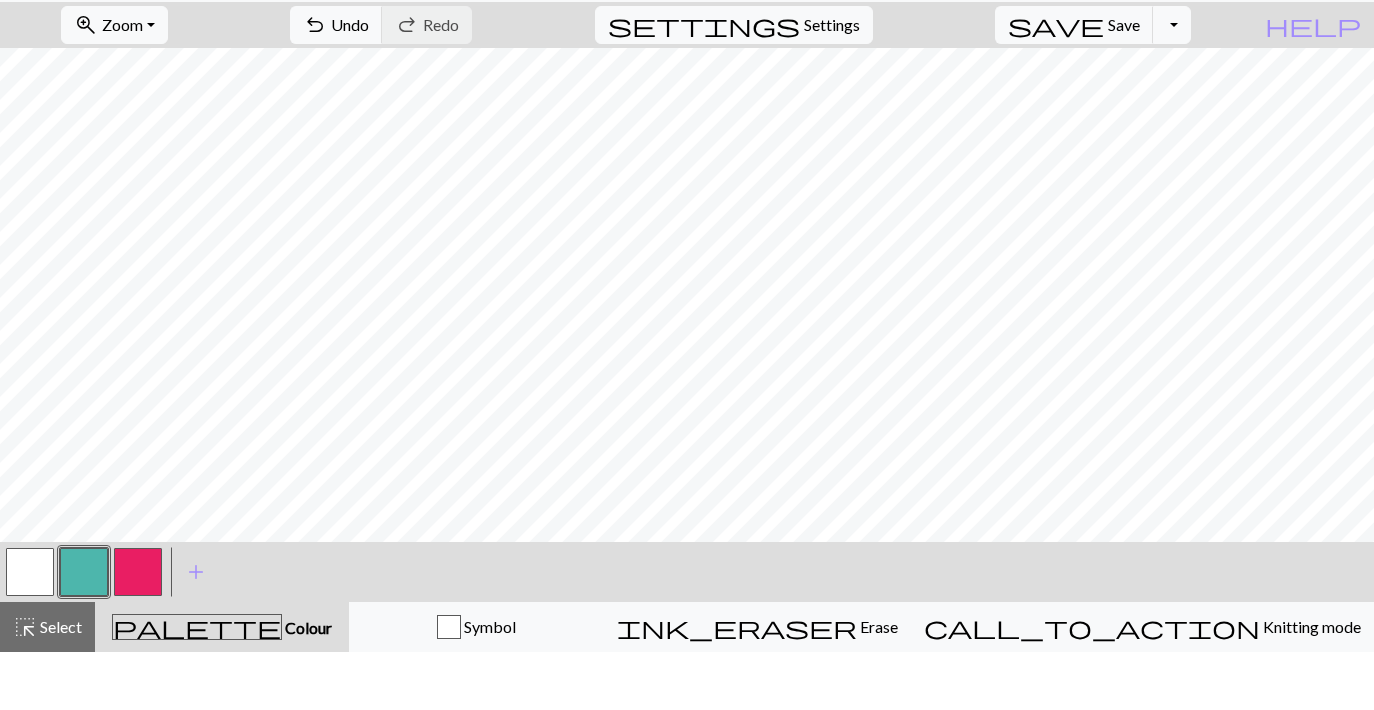 click on "zoom_in Zoom Zoom Fit all Fit width Fit height 50% 100% 150% 200% undo Undo Undo redo Redo Redo settings  Settings save Save Save Toggle Dropdown file_copy  Save a copy save_alt  Download help Show me around < > add Add a  colour highlight_alt   Select   Select palette   Colour   Colour   Symbol ink_eraser   Erase   Erase call_to_action   Knitting mode   Knitting mode" at bounding box center [687, 385] 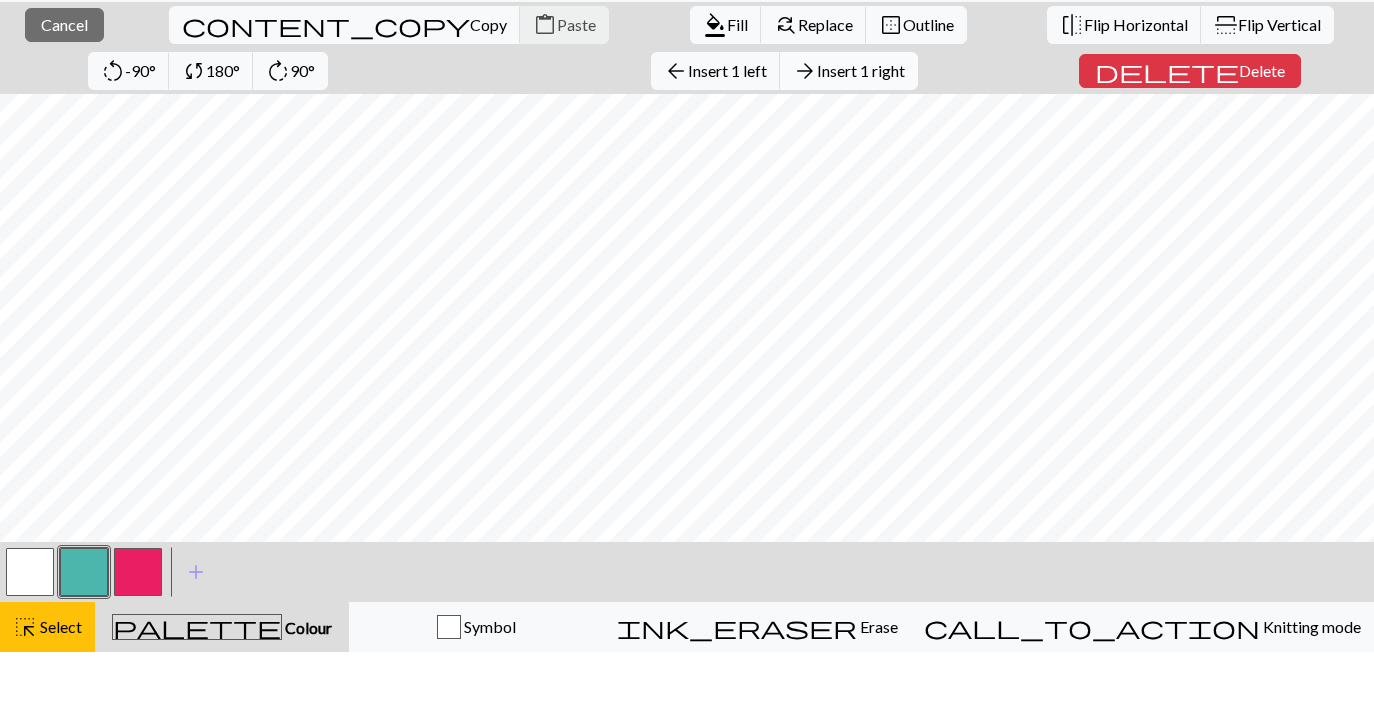 click on "arrow_forward Insert 1 right" at bounding box center (849, 129) 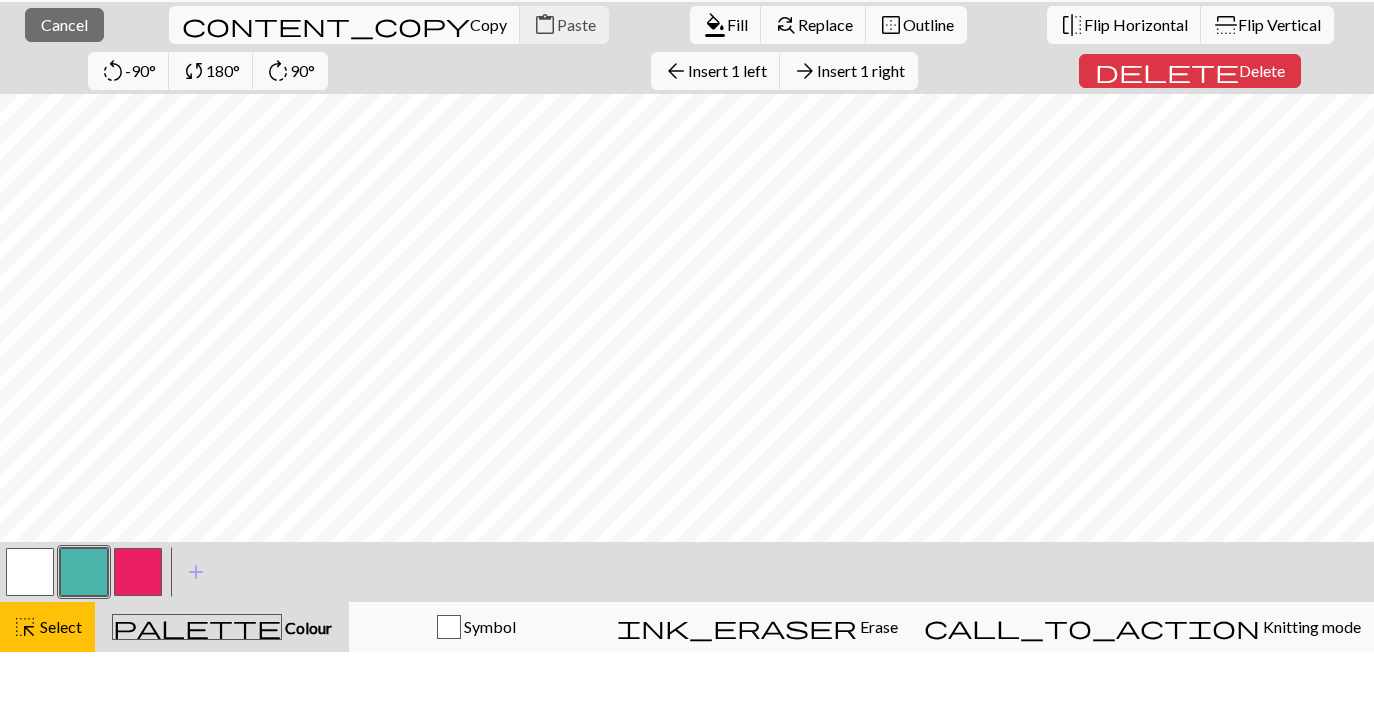 click on "close Cancel content_copy  Copy content_paste  Paste format_color_fill  Fill find_replace  Replace border_outer  Outline flip  Flip Horizontal flip  Flip Vertical rotate_left  -90° sync  180° rotate_right  90° arrow_back  Insert 1 left arrow_forward Insert 1 right delete  Delete < > add Add a  colour highlight_alt   Select   Select palette   Colour   Colour   Symbol ink_eraser   Erase   Erase call_to_action   Knitting mode   Knitting mode" at bounding box center (687, 385) 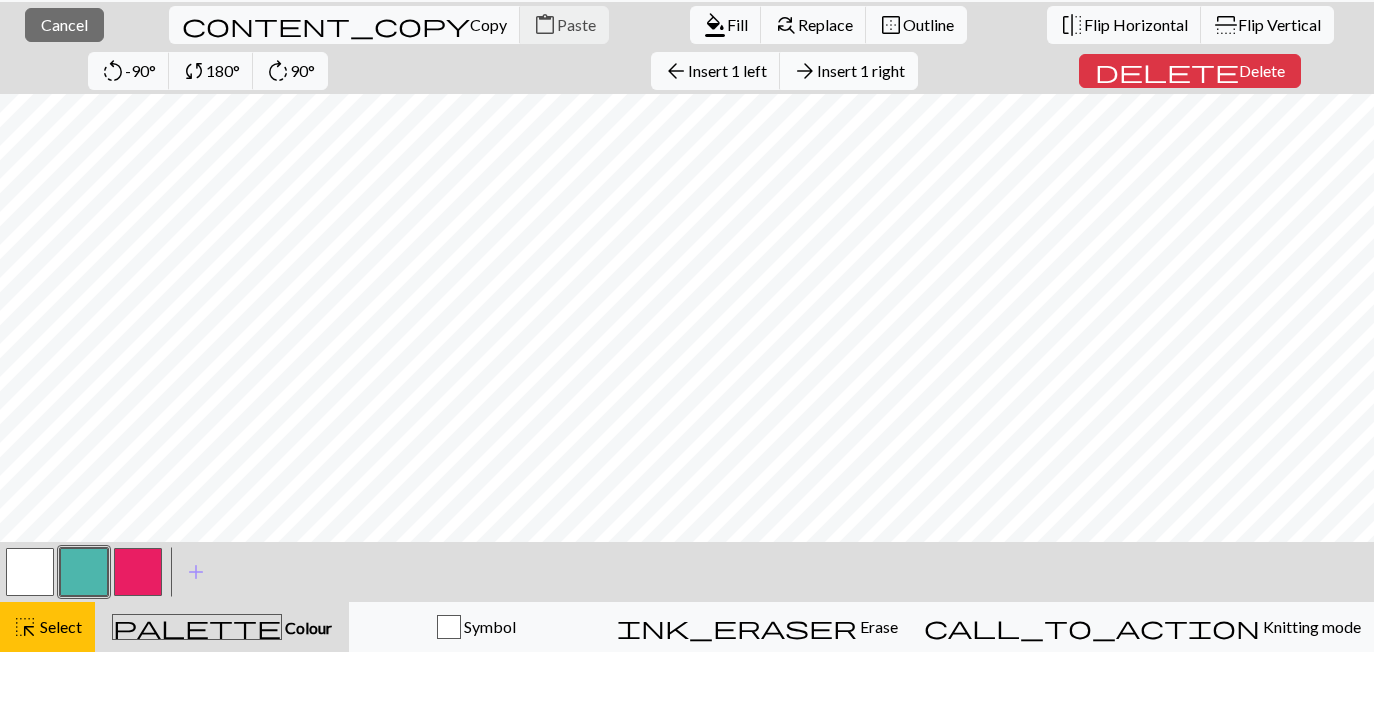 click on "Insert 1 right" at bounding box center [861, 128] 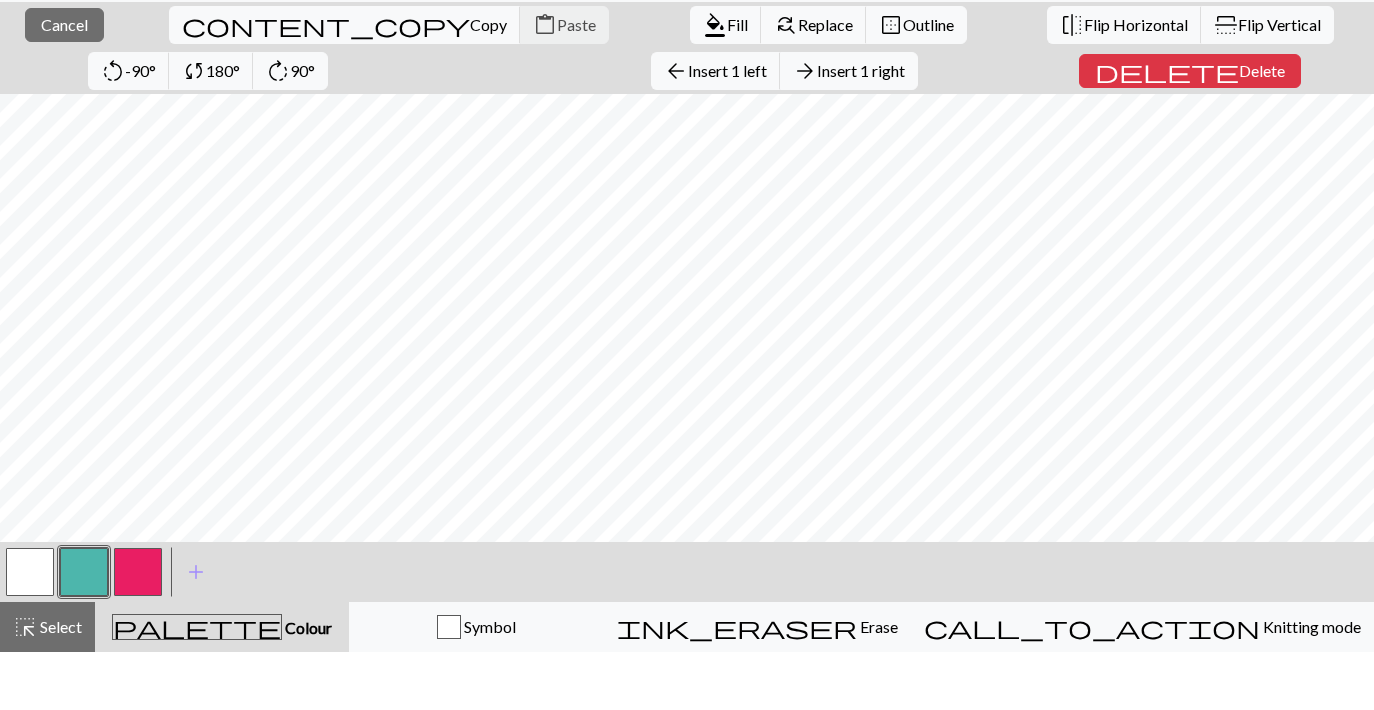 click on "close Cancel content_copy  Copy content_paste  Paste format_color_fill  Fill find_replace  Replace border_outer  Outline flip  Flip Horizontal flip  Flip Vertical rotate_left  -90° sync  180° rotate_right  90° arrow_back  Insert 1 left arrow_forward Insert 1 right delete  Delete < > add Add a  colour highlight_alt   Select   Select palette   Colour   Colour   Symbol ink_eraser   Erase   Erase call_to_action   Knitting mode   Knitting mode" at bounding box center (687, 385) 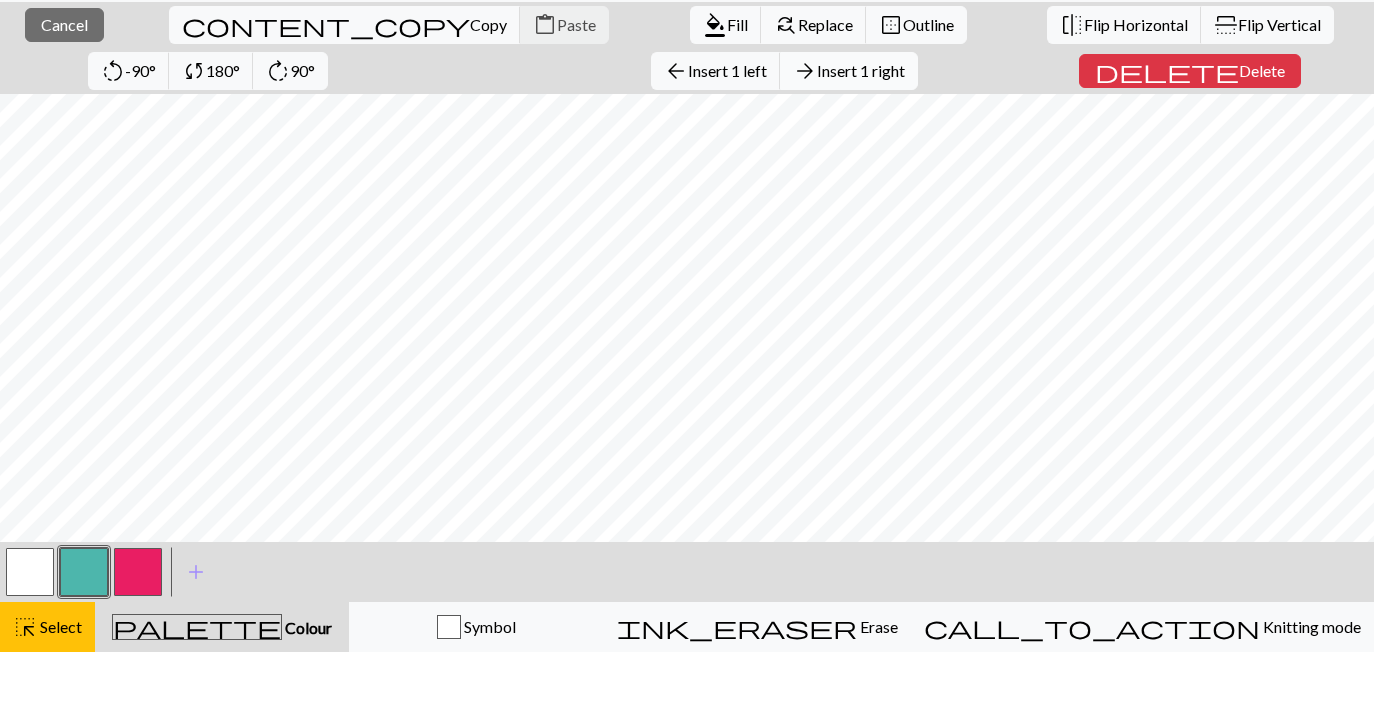 click on "Insert 1 right" at bounding box center [861, 128] 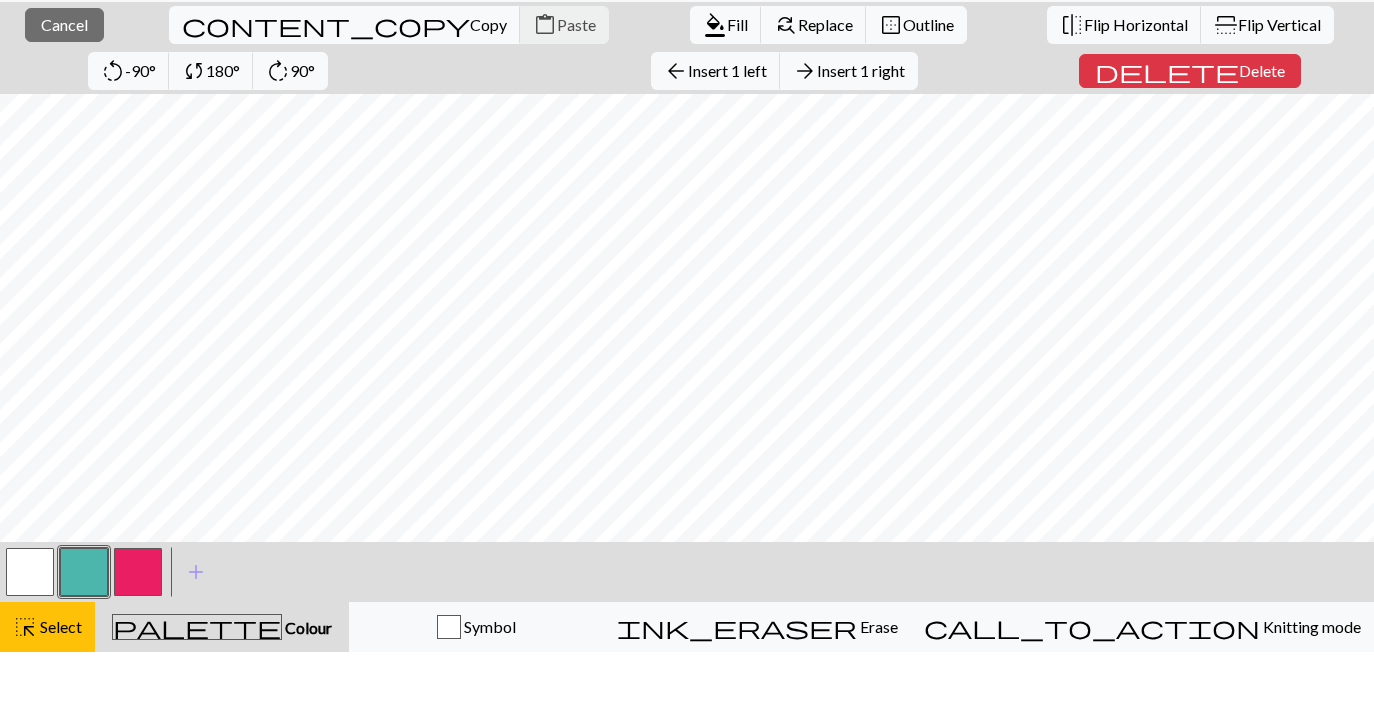 click on "close Cancel content_copy  Copy content_paste  Paste format_color_fill  Fill find_replace  Replace border_outer  Outline flip  Flip Horizontal flip  Flip Vertical rotate_left  -90° sync  180° rotate_right  90° arrow_back  Insert 1 left arrow_forward Insert 1 right delete  Delete < > add Add a  colour highlight_alt   Select   Select palette   Colour   Colour   Symbol ink_eraser   Erase   Erase call_to_action   Knitting mode   Knitting mode" at bounding box center (687, 385) 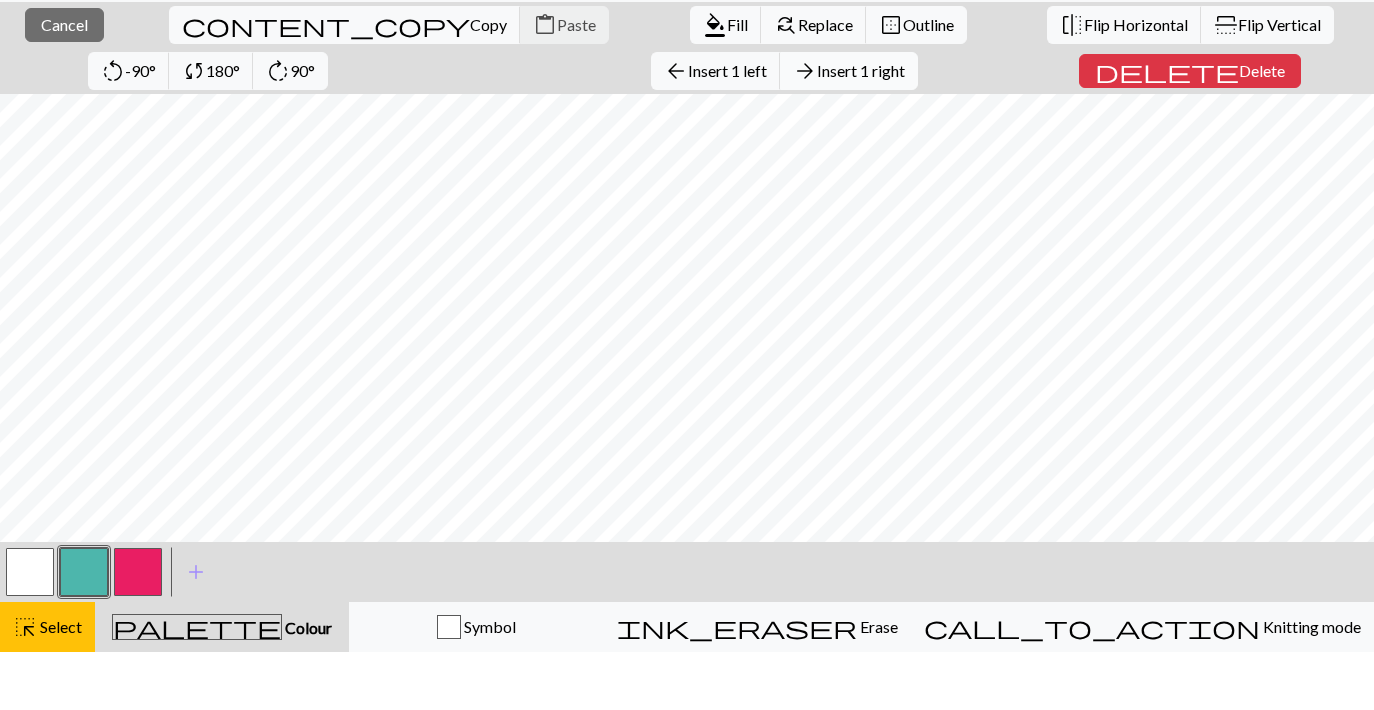 click on "Insert 1 right" at bounding box center [861, 128] 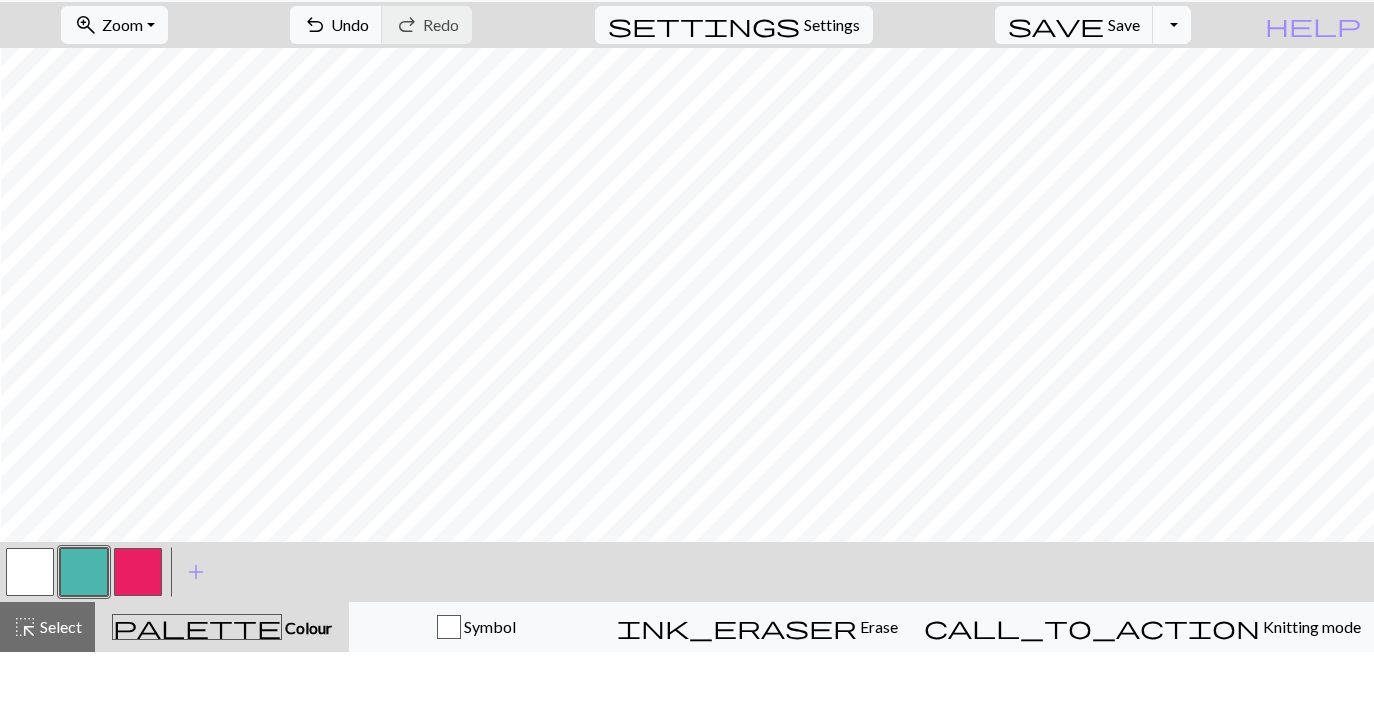 scroll, scrollTop: 69, scrollLeft: 169, axis: both 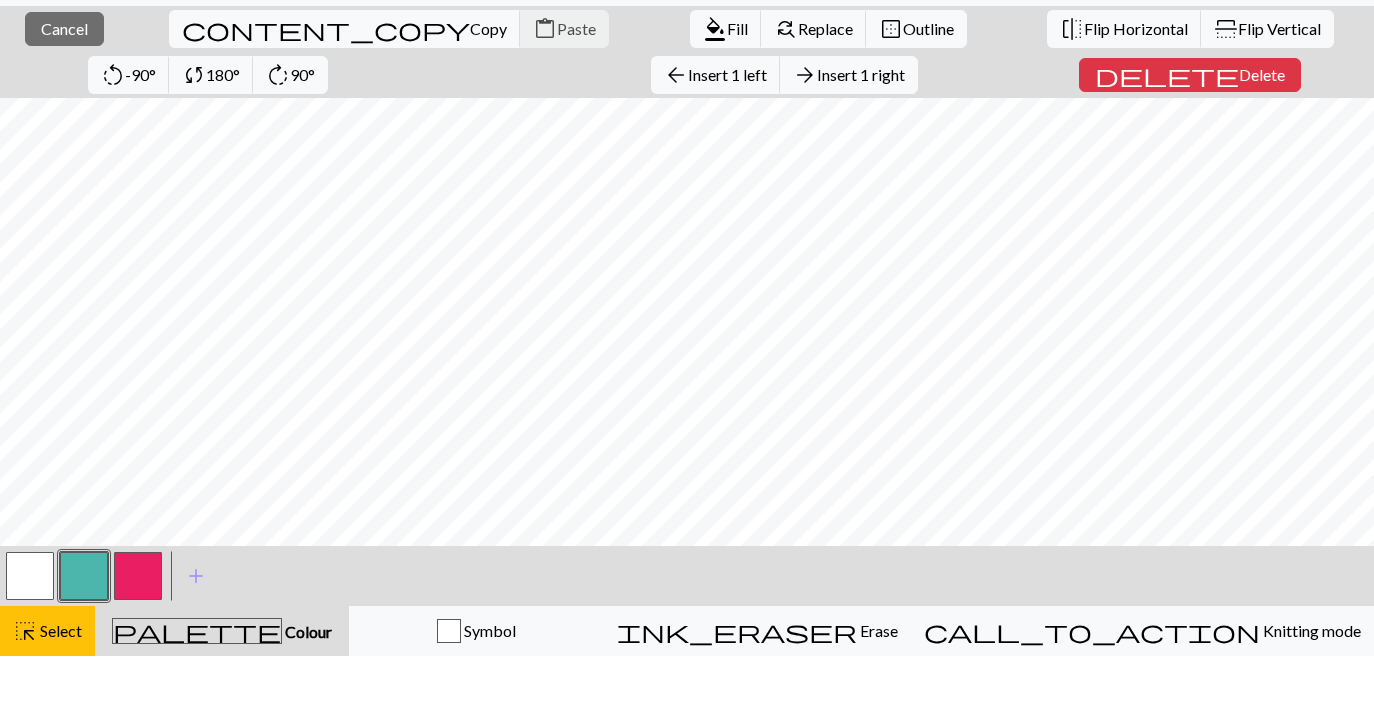 click on "close Cancel content_copy  Copy content_paste  Paste format_color_fill  Fill find_replace  Replace border_outer  Outline flip  Flip Horizontal flip  Flip Vertical rotate_left  -90° sync  180° rotate_right  90° arrow_back  Insert 1 left arrow_forward Insert 1 right delete  Delete < > add Add a  colour highlight_alt   Select   Select palette   Colour   Colour   Symbol ink_eraser   Erase   Erase call_to_action   Knitting mode   Knitting mode" at bounding box center (687, 385) 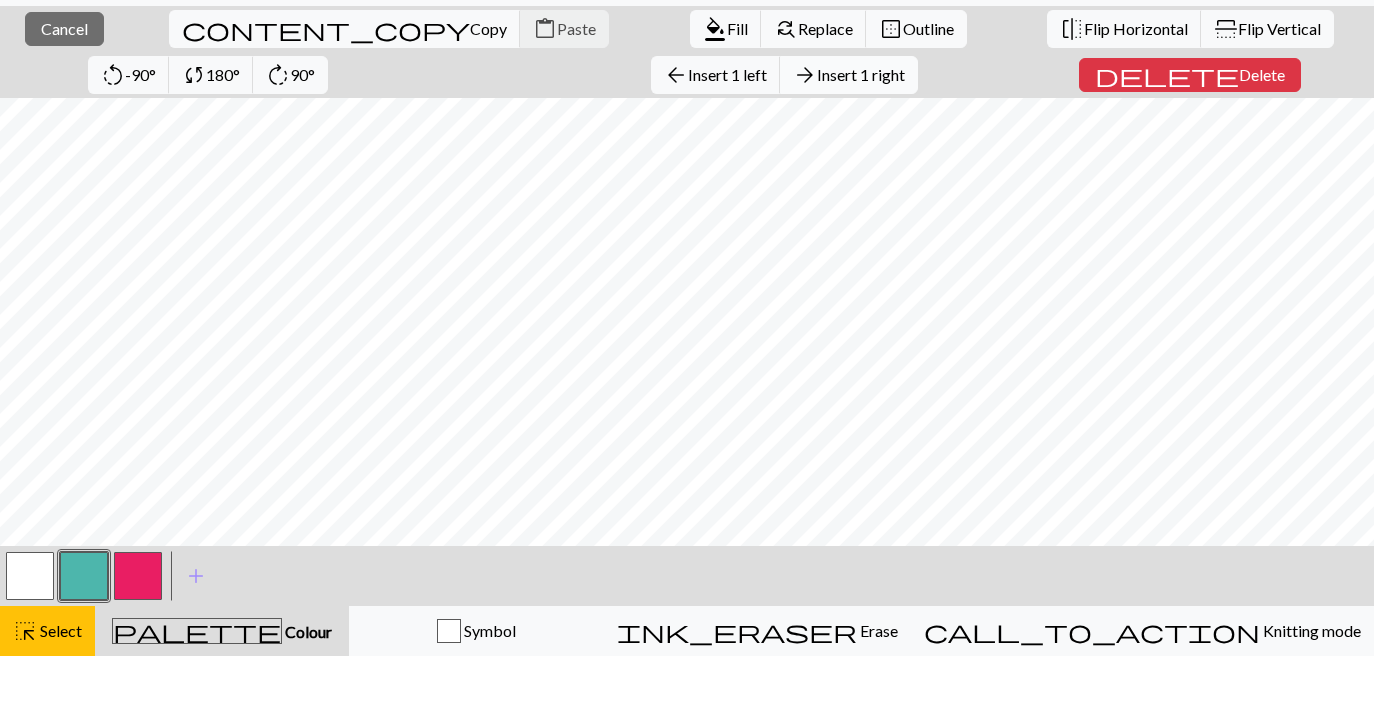 click on "Insert 1 right" at bounding box center (861, 128) 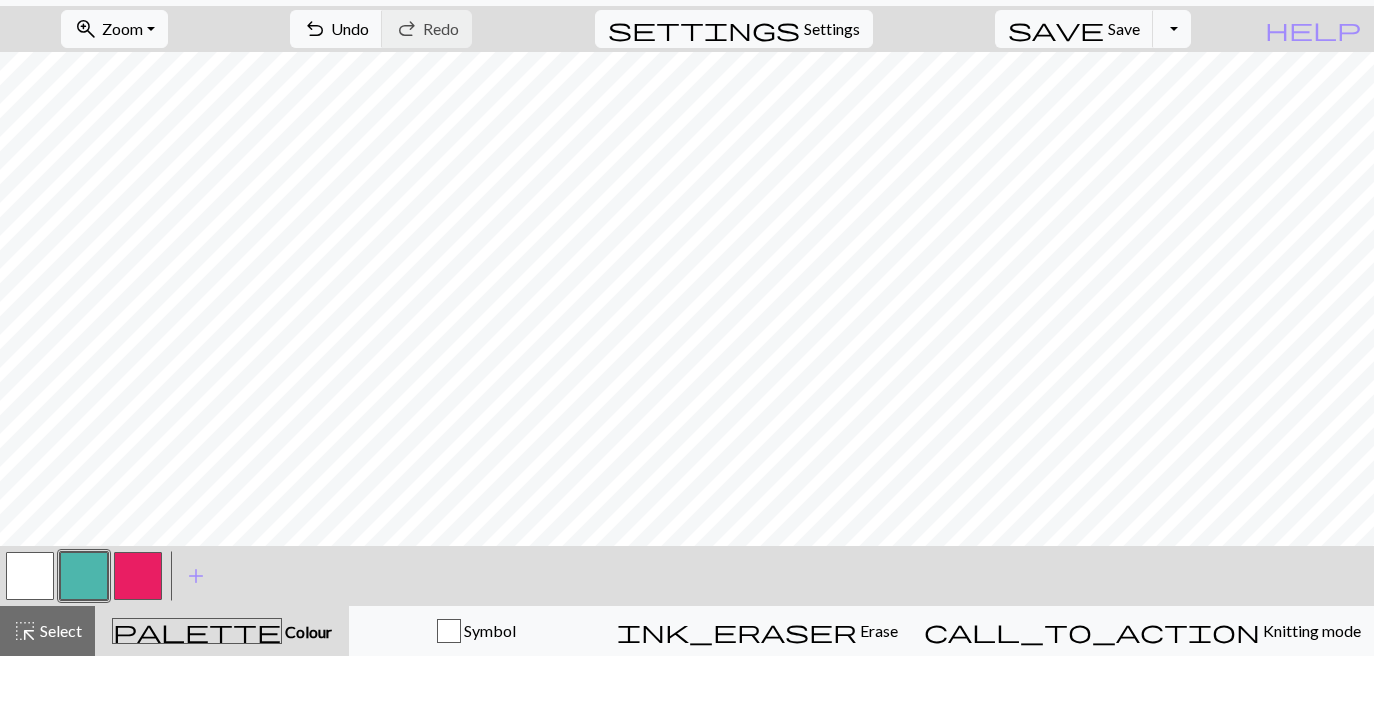 click at bounding box center [30, 630] 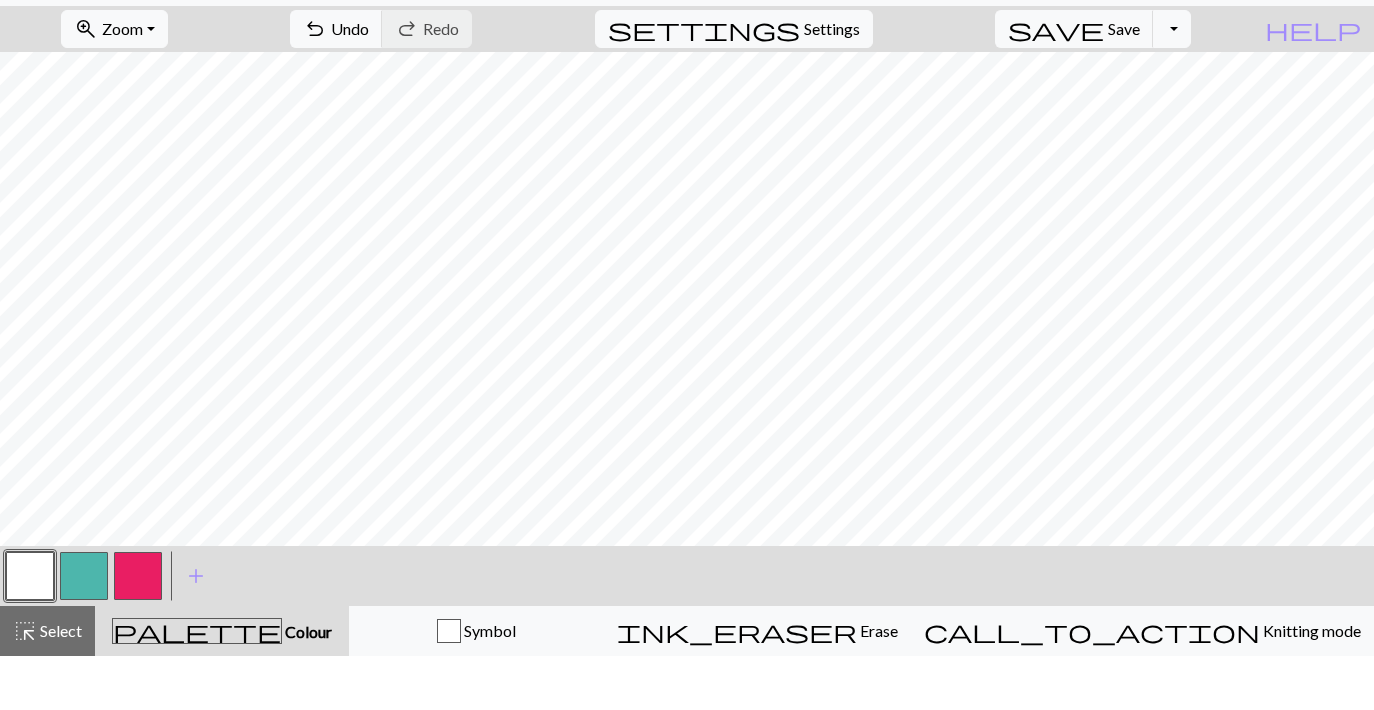 click at bounding box center [84, 630] 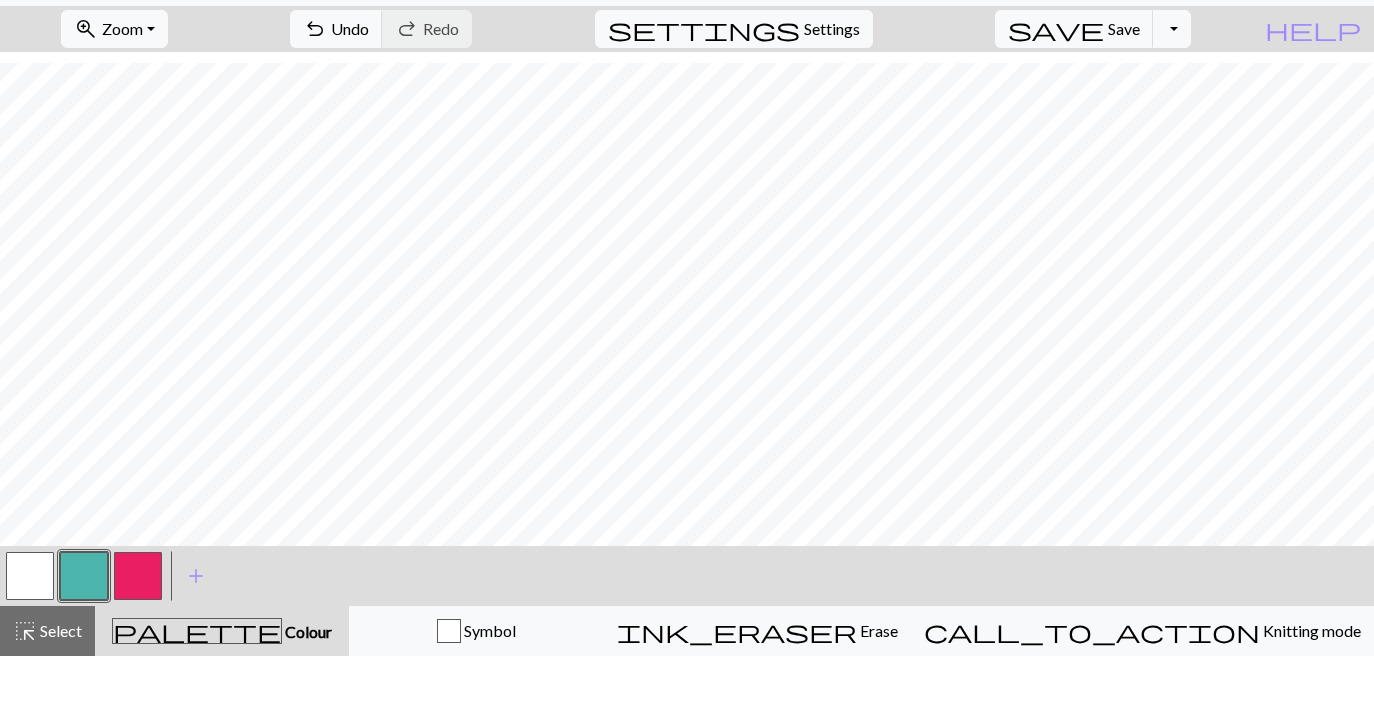scroll, scrollTop: 0, scrollLeft: 169, axis: horizontal 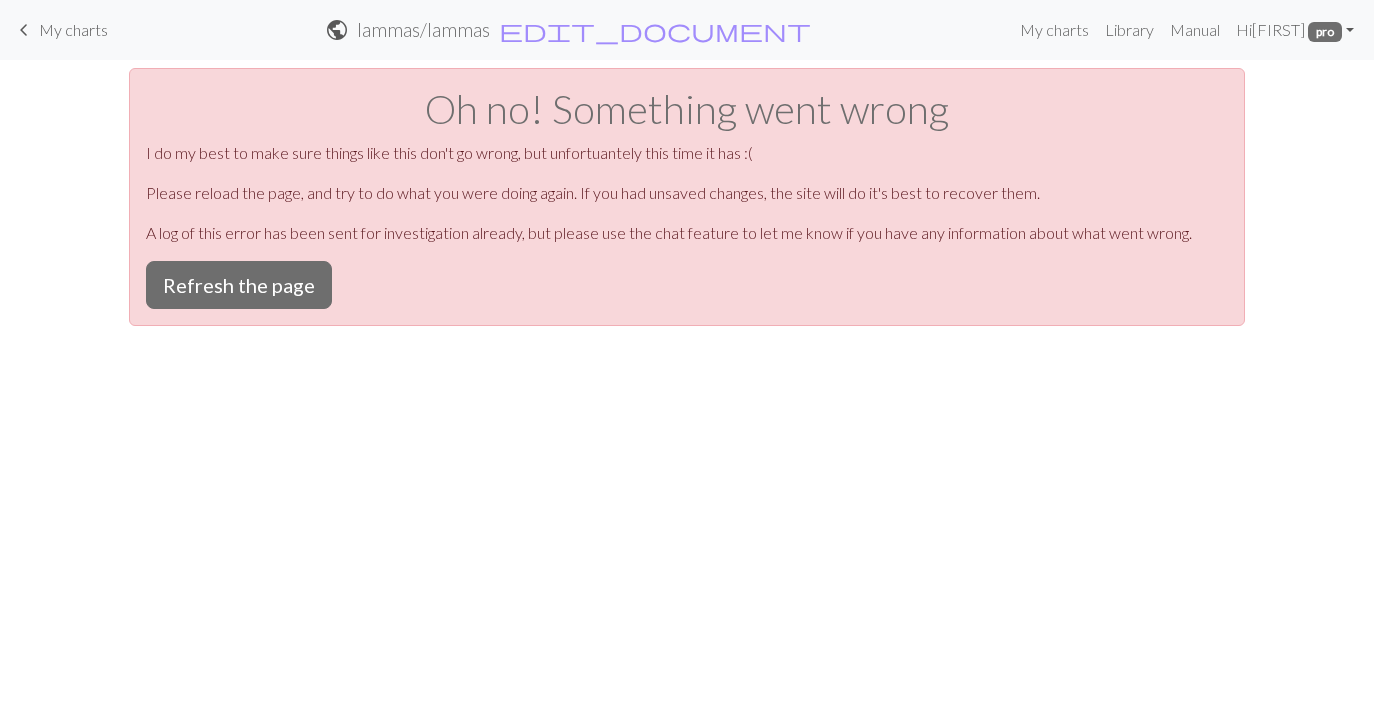 click on "lammas  /  lammas" at bounding box center [423, 29] 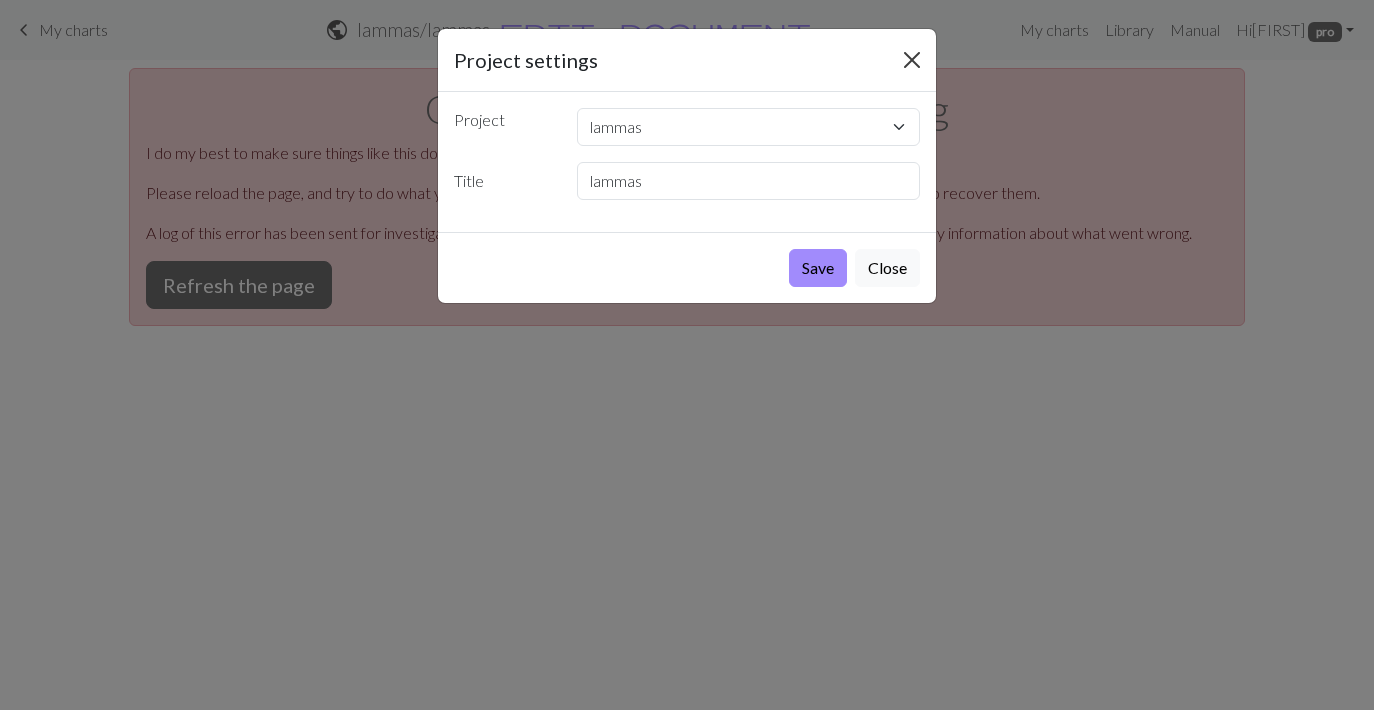 click at bounding box center (912, 60) 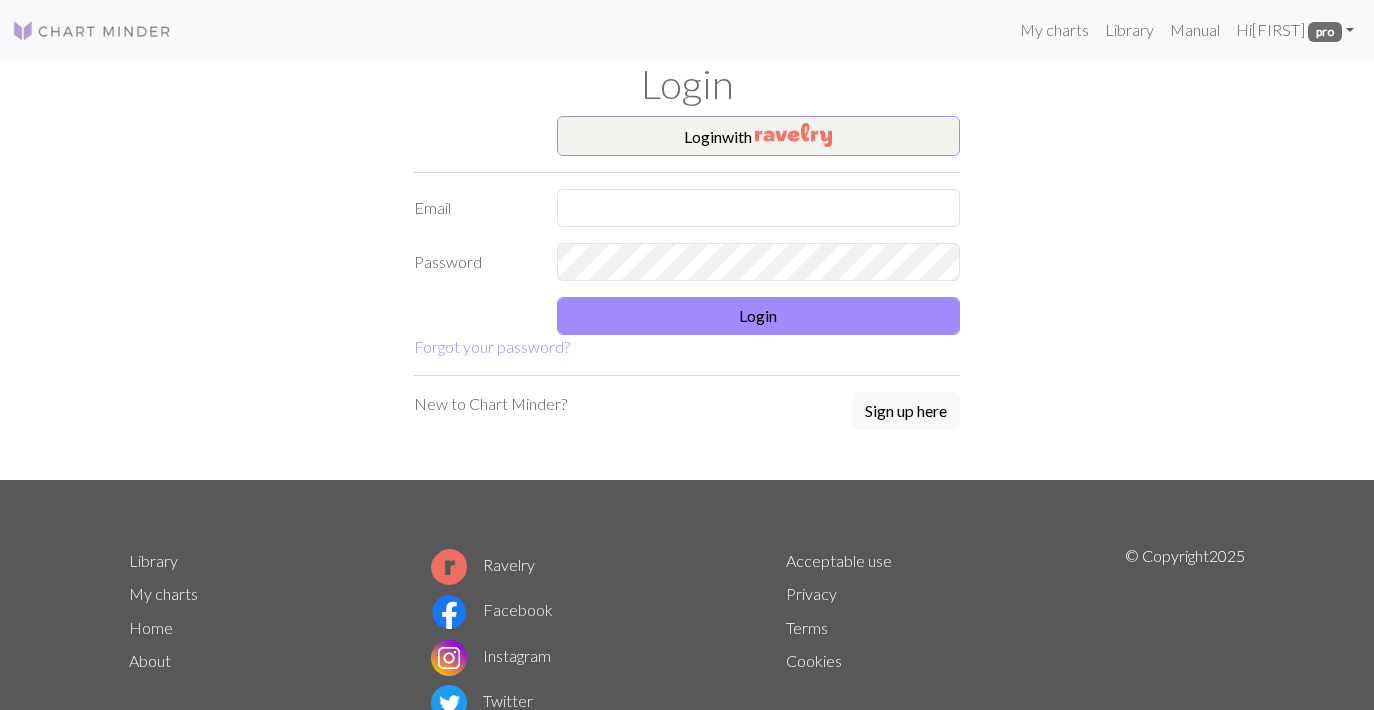 scroll, scrollTop: 0, scrollLeft: 0, axis: both 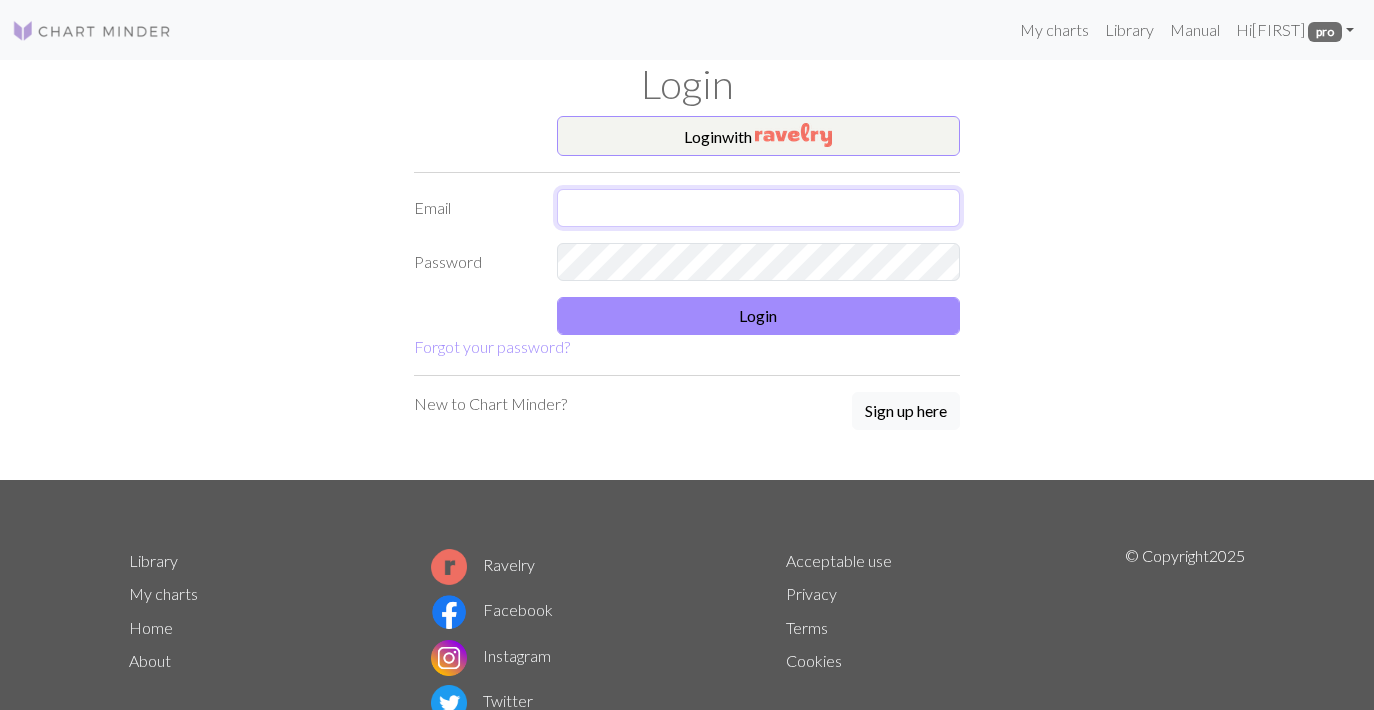 type on "[EMAIL]" 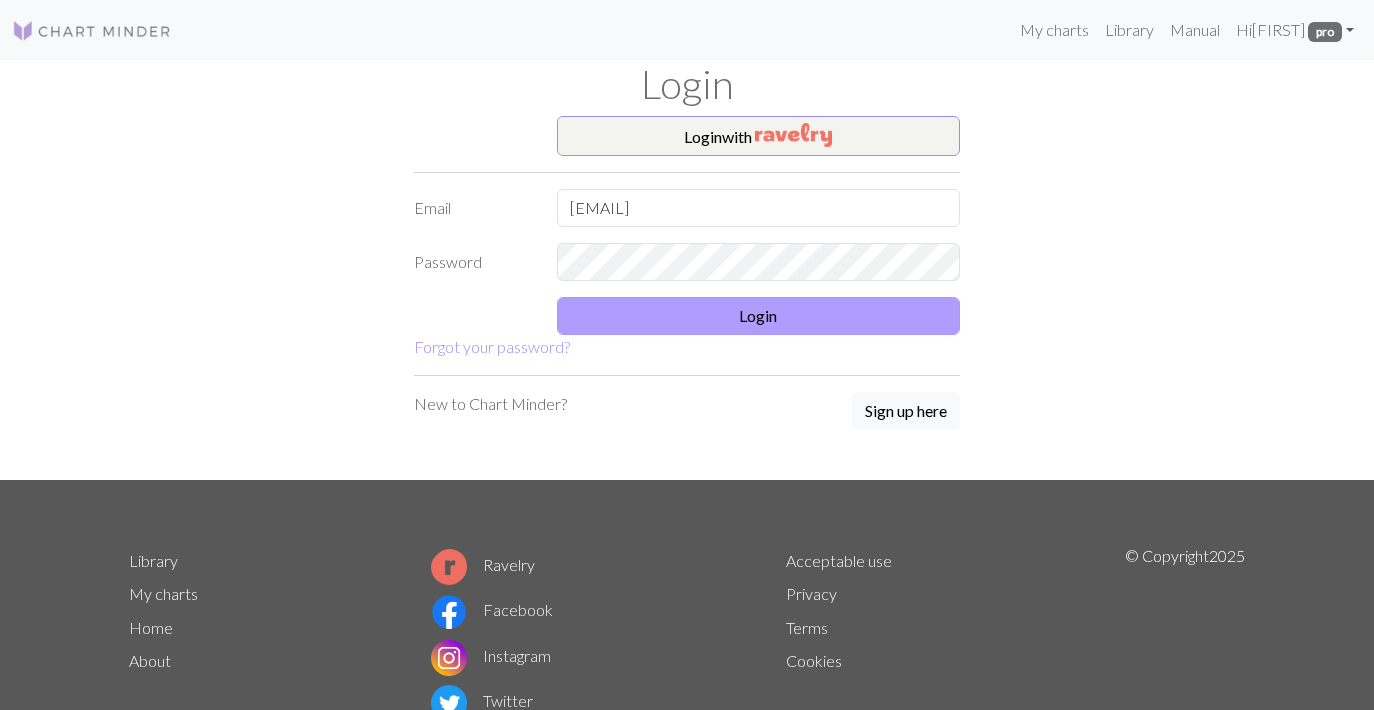 click on "Login" at bounding box center (759, 316) 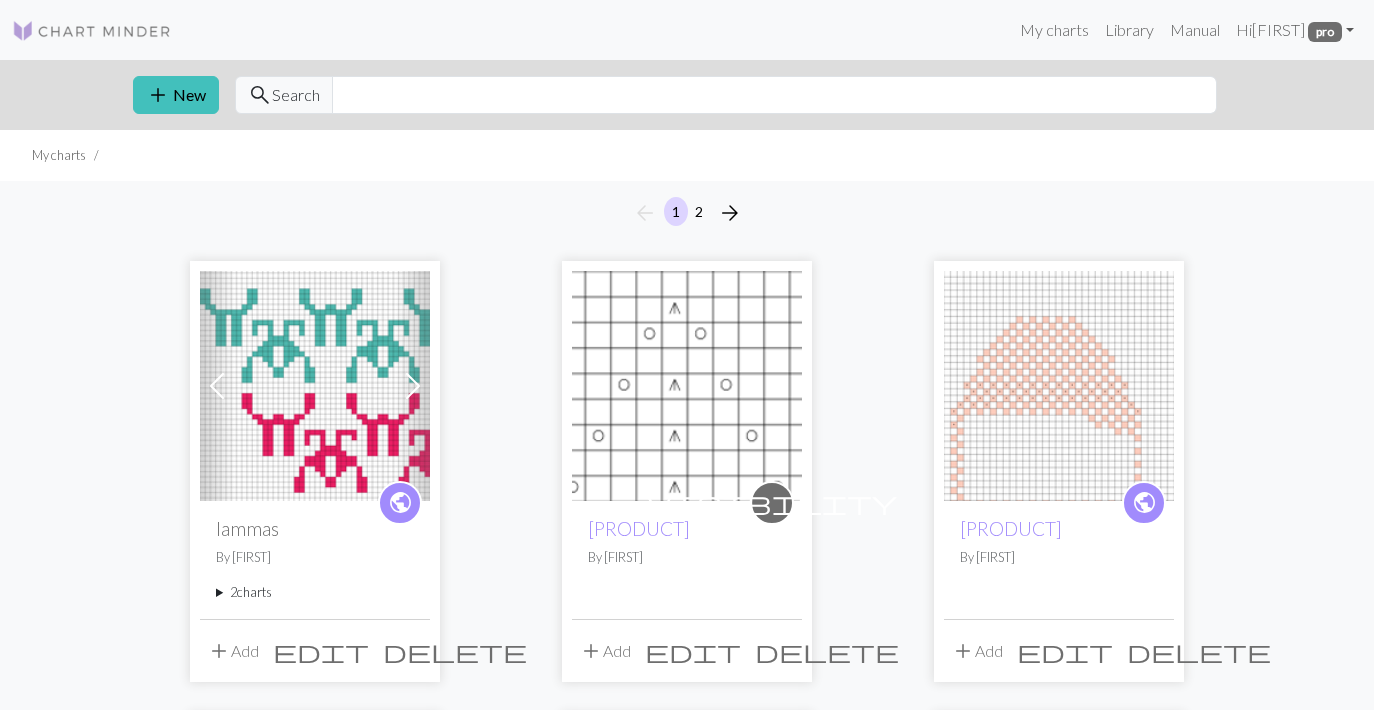 click at bounding box center [315, 386] 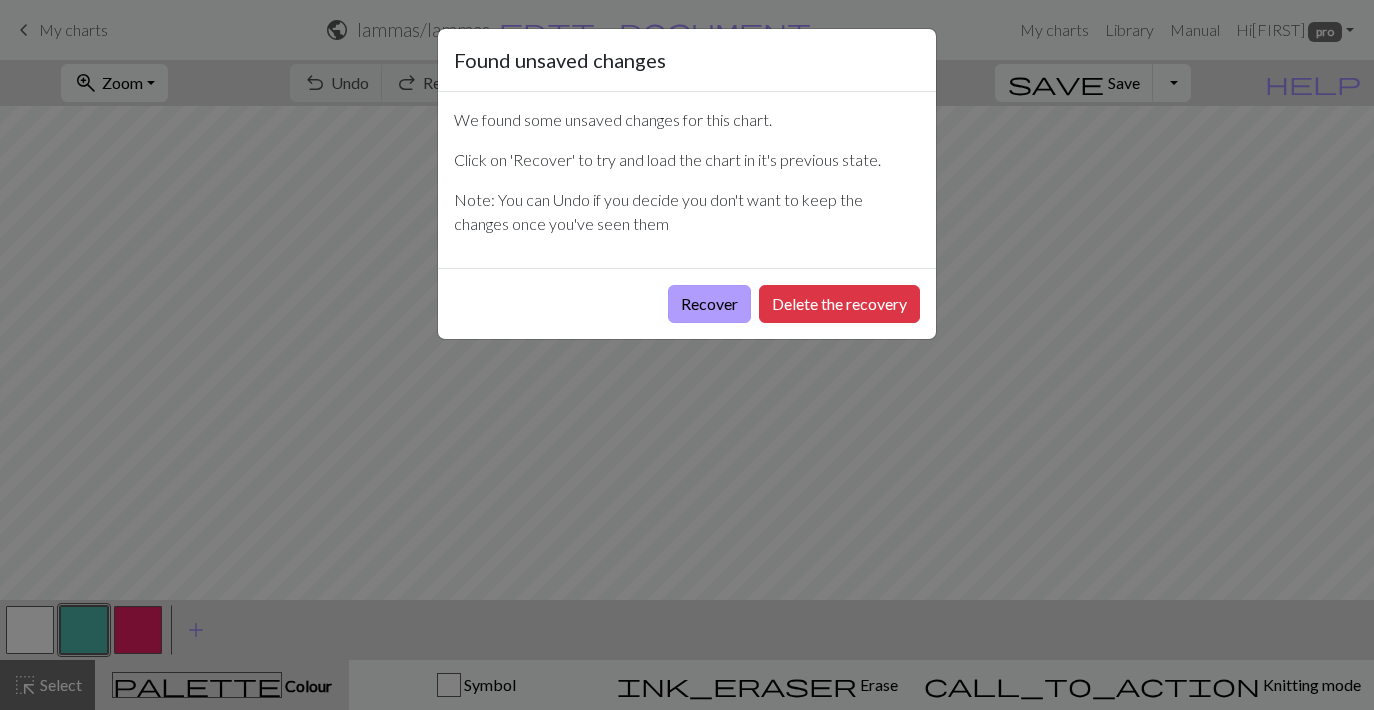 click on "Recover" at bounding box center [709, 304] 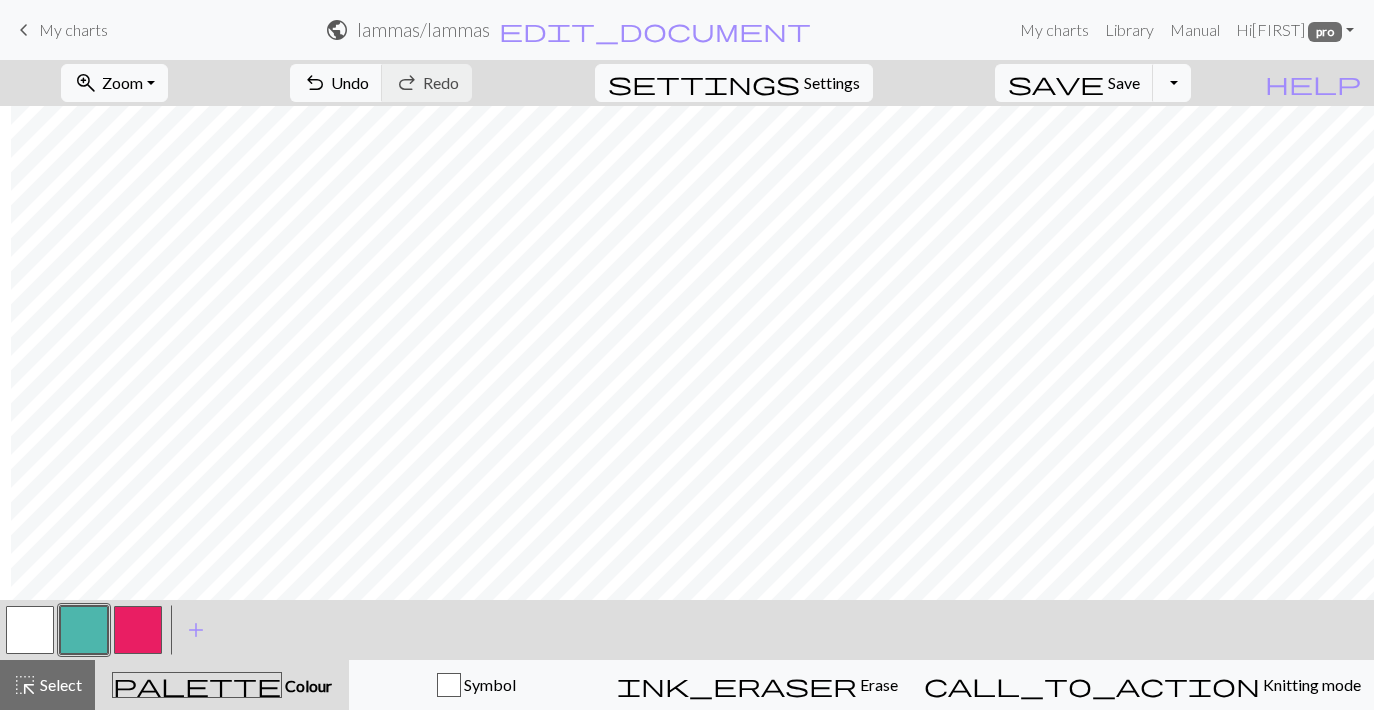 scroll, scrollTop: 0, scrollLeft: 197, axis: horizontal 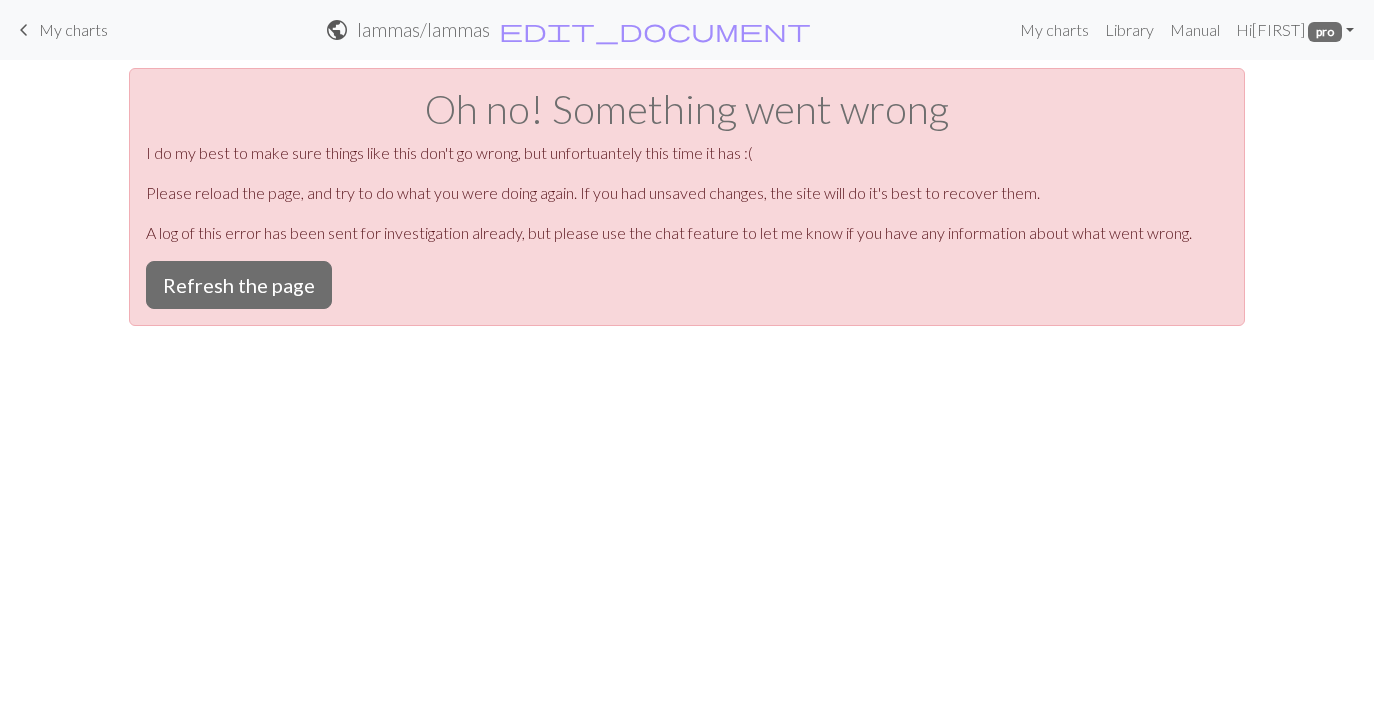 click on "My charts" at bounding box center [73, 29] 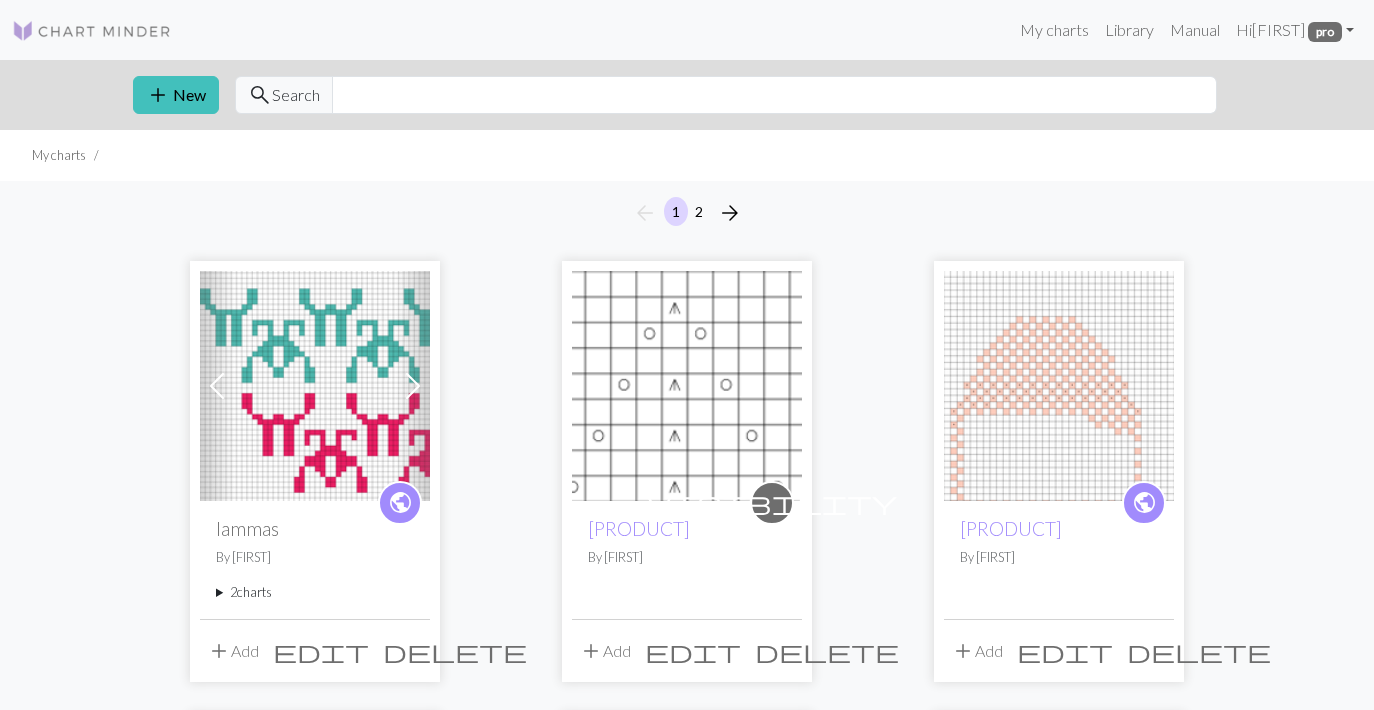 click at bounding box center (315, 386) 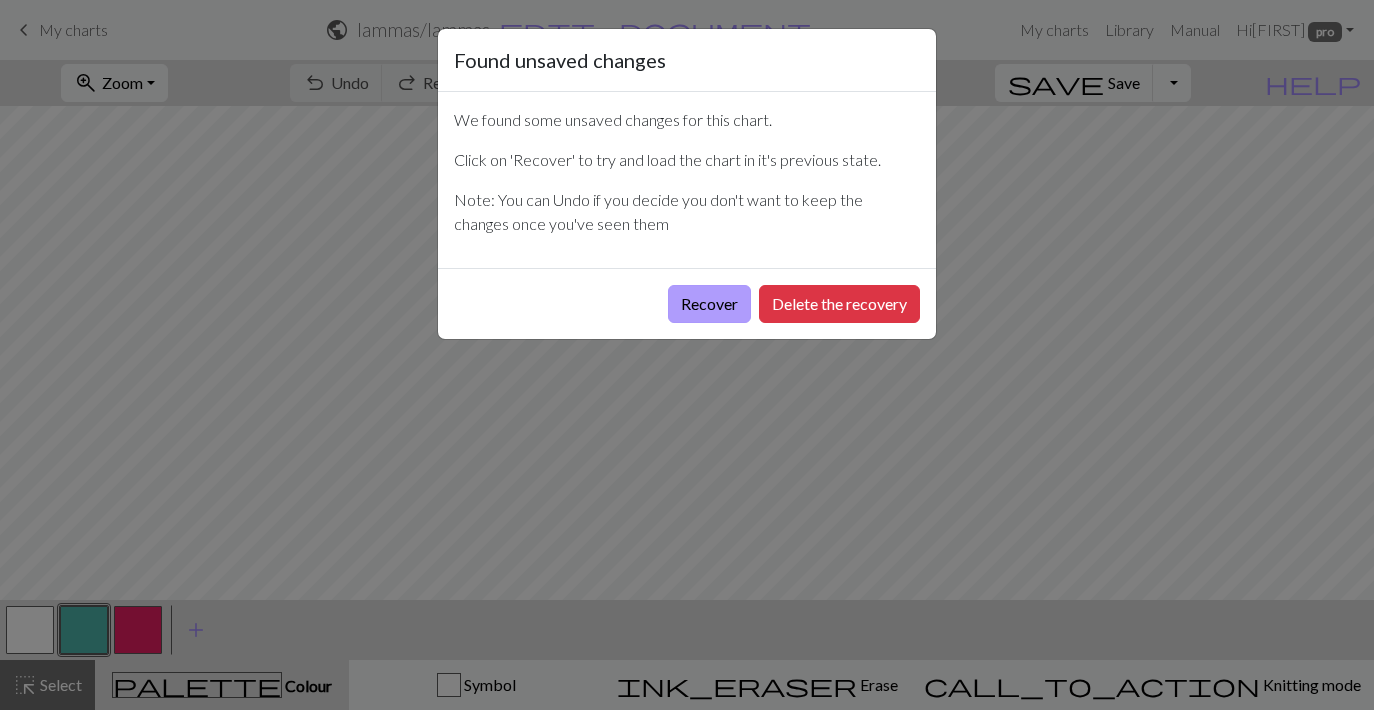 click on "Recover" at bounding box center [709, 304] 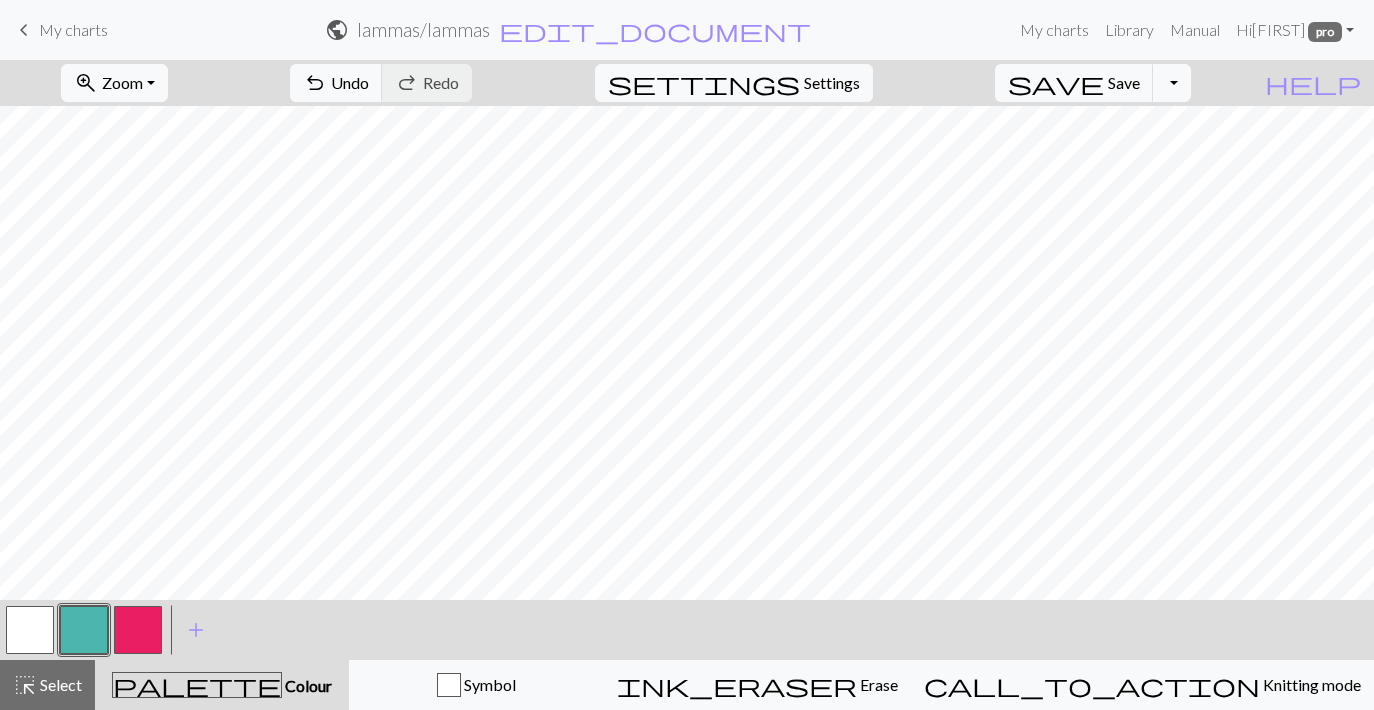scroll, scrollTop: 0, scrollLeft: 0, axis: both 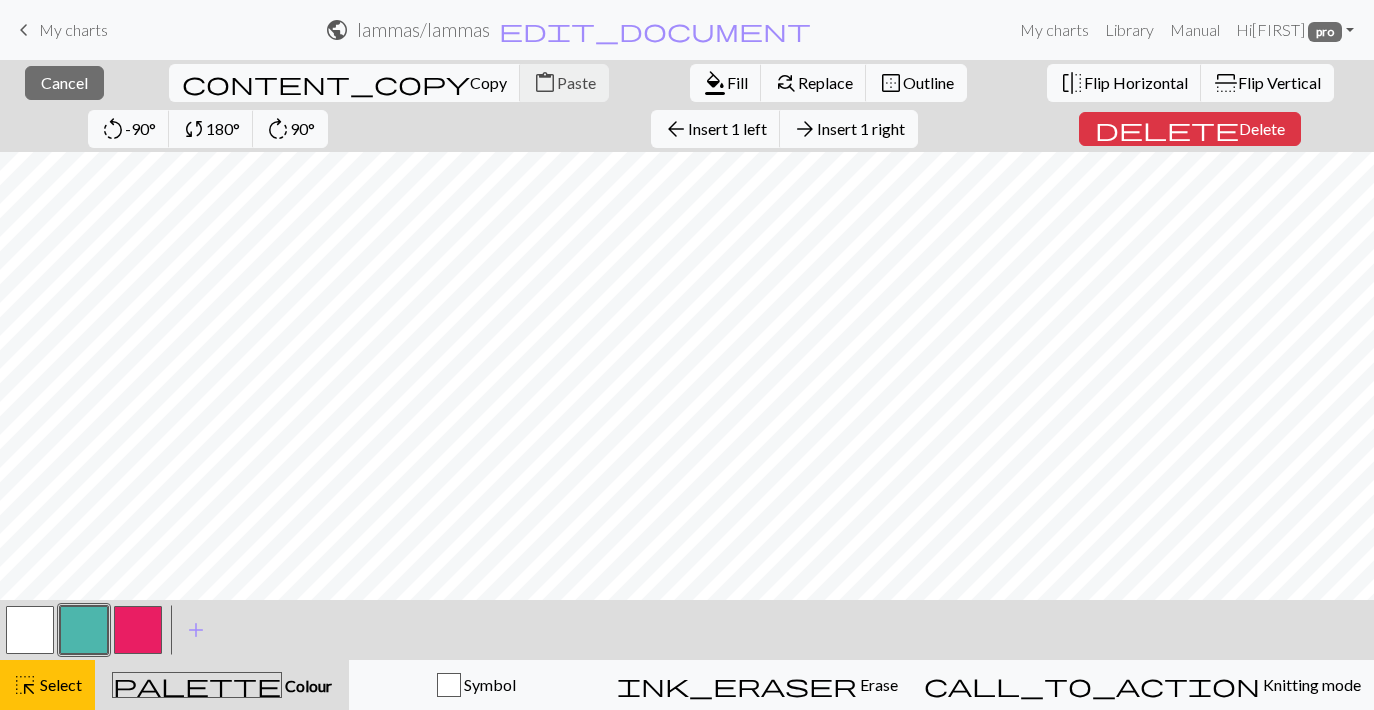 click on "close Cancel content_copy  Copy content_paste  Paste format_color_fill  Fill find_replace  Replace border_outer  Outline flip  Flip Horizontal flip  Flip Vertical rotate_left  -90° sync  180° rotate_right  90° arrow_back  Insert 1 left arrow_forward Insert 1 right delete  Delete < > add Add a  colour highlight_alt   Select   Select palette   Colour   Colour   Symbol ink_eraser   Erase   Erase call_to_action   Knitting mode   Knitting mode" at bounding box center [687, 385] 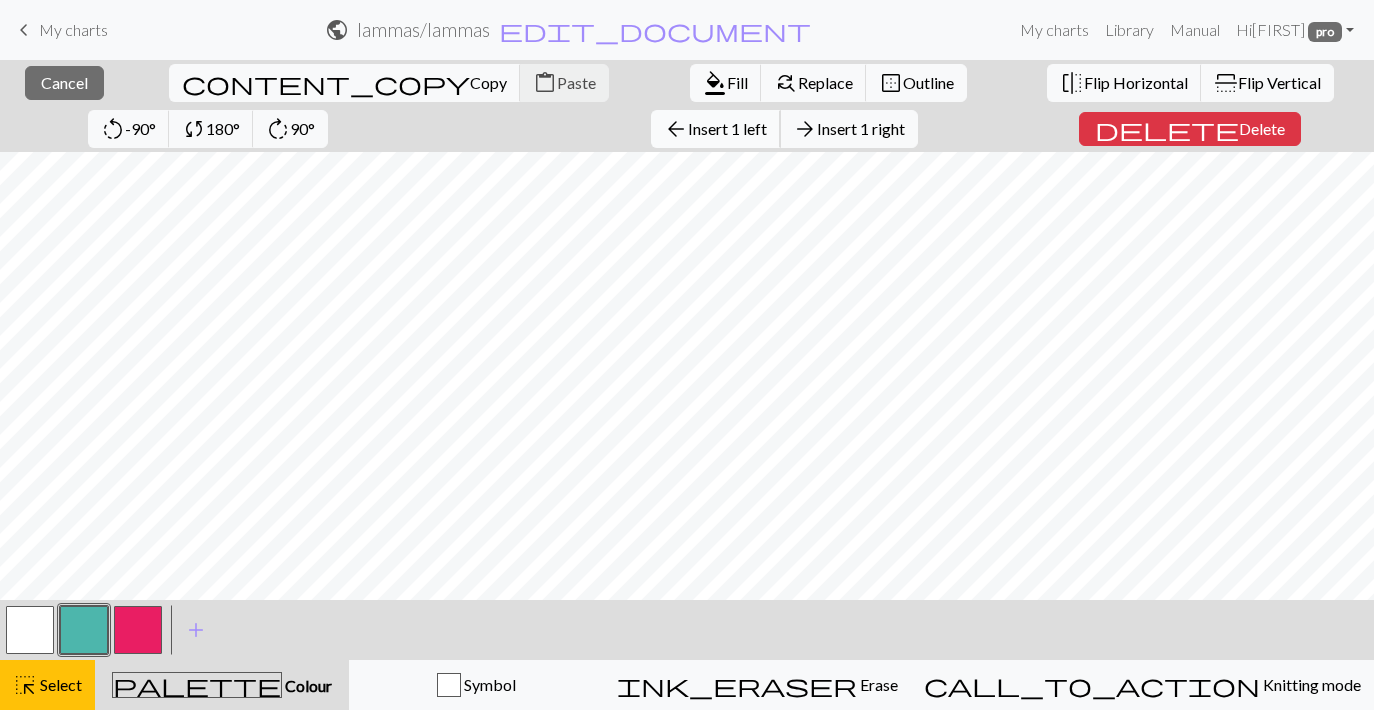click on "Insert 1 left" at bounding box center [727, 128] 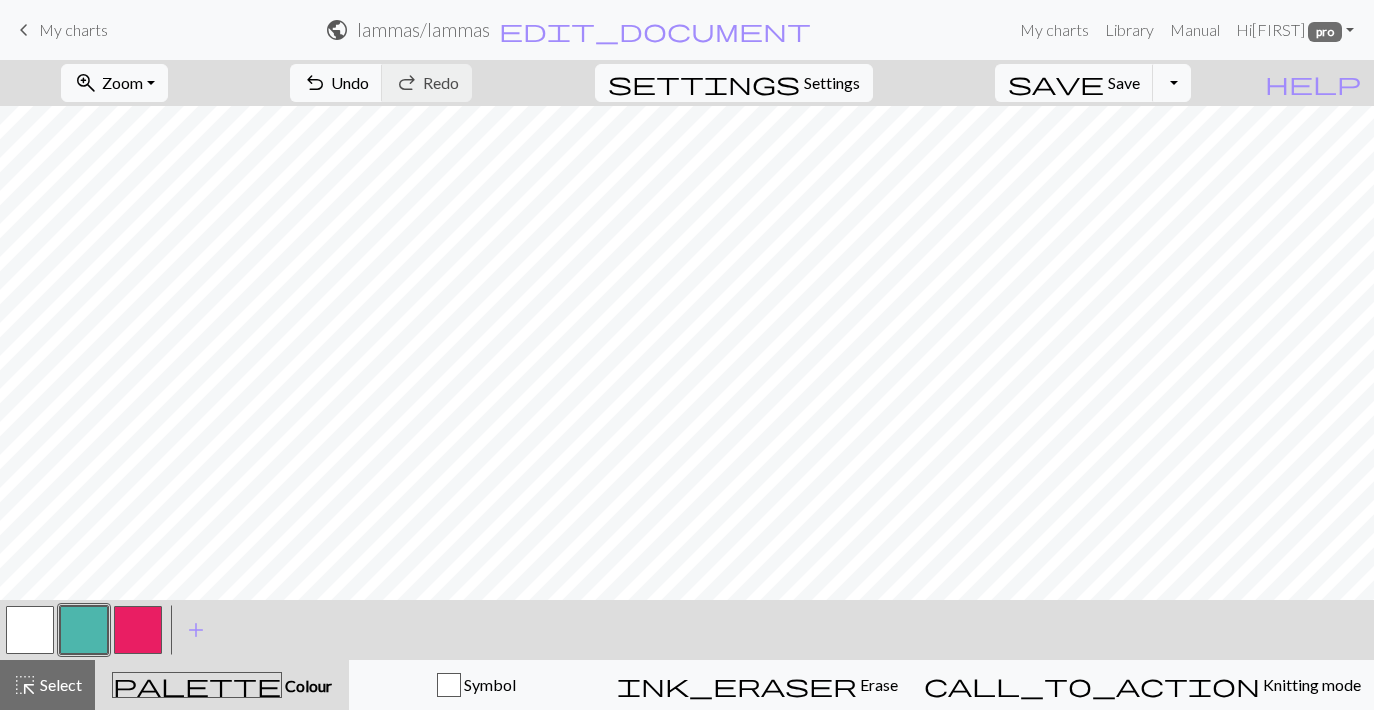 click on "zoom_in Zoom Zoom Fit all Fit width Fit height 50% 100% 150% 200% undo Undo Undo redo Redo Redo settings  Settings save Save Save Toggle Dropdown file_copy  Save a copy save_alt  Download help Show me around < > add Add a  colour highlight_alt   Select   Select palette   Colour   Colour   Symbol ink_eraser   Erase   Erase call_to_action   Knitting mode   Knitting mode" at bounding box center (687, 385) 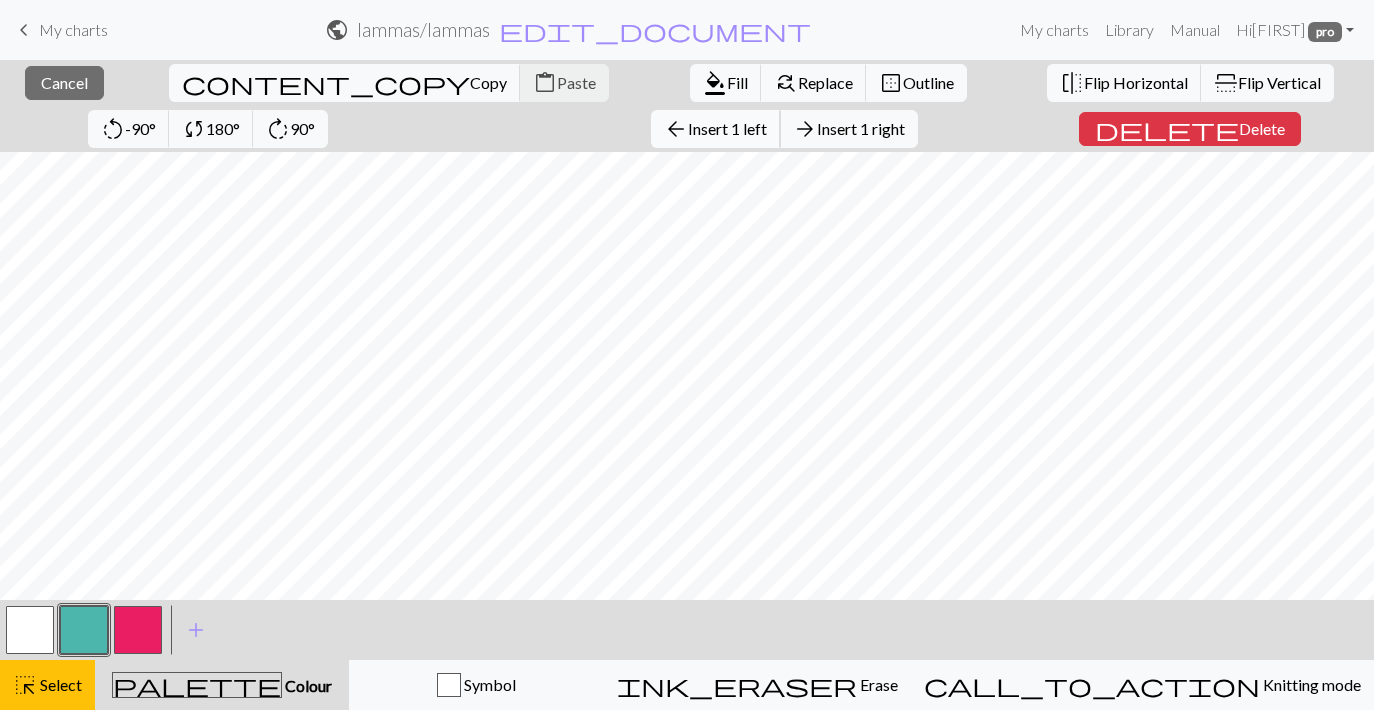 click on "Insert 1 left" at bounding box center (727, 128) 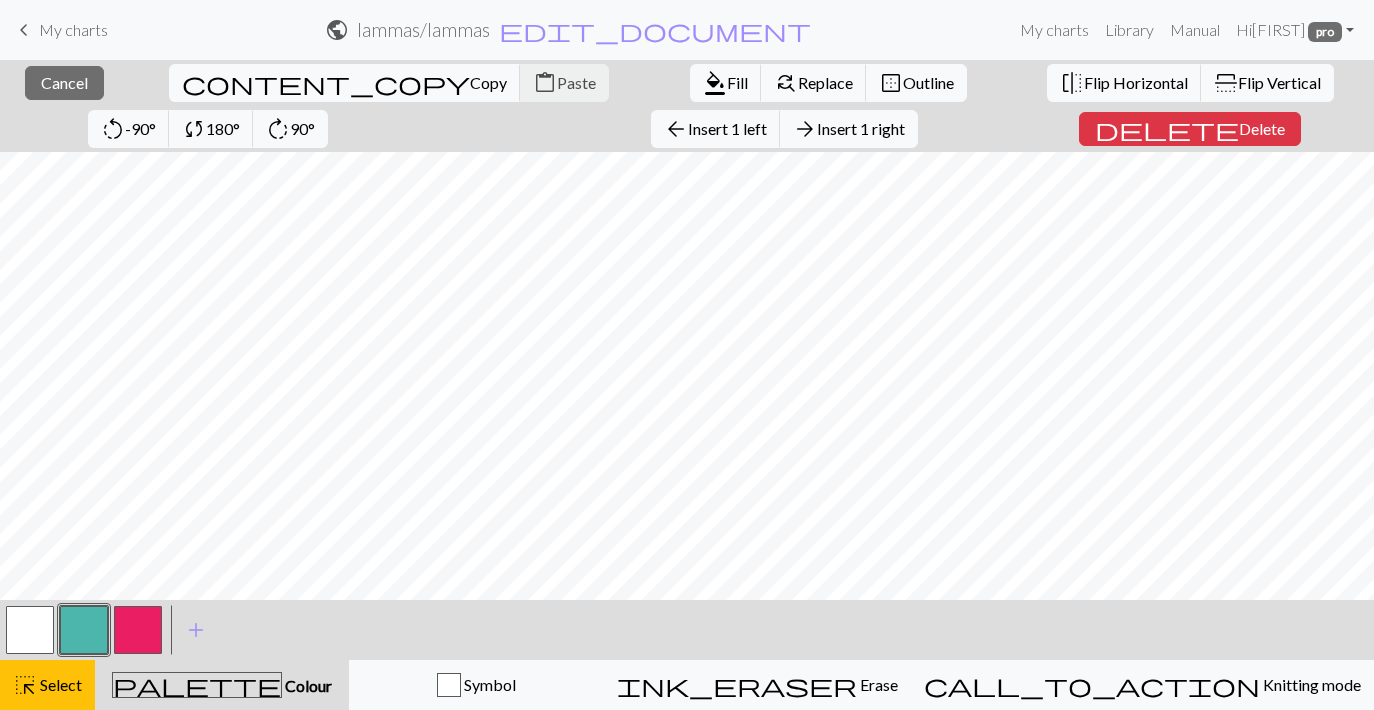 click on "close Cancel content_copy  Copy content_paste  Paste format_color_fill  Fill find_replace  Replace border_outer  Outline flip  Flip Horizontal flip  Flip Vertical rotate_left  -90° sync  180° rotate_right  90° arrow_back  Insert 1 left arrow_forward Insert 1 right delete  Delete < > add Add a  colour highlight_alt   Select   Select palette   Colour   Colour   Symbol ink_eraser   Erase   Erase call_to_action   Knitting mode   Knitting mode" at bounding box center (687, 385) 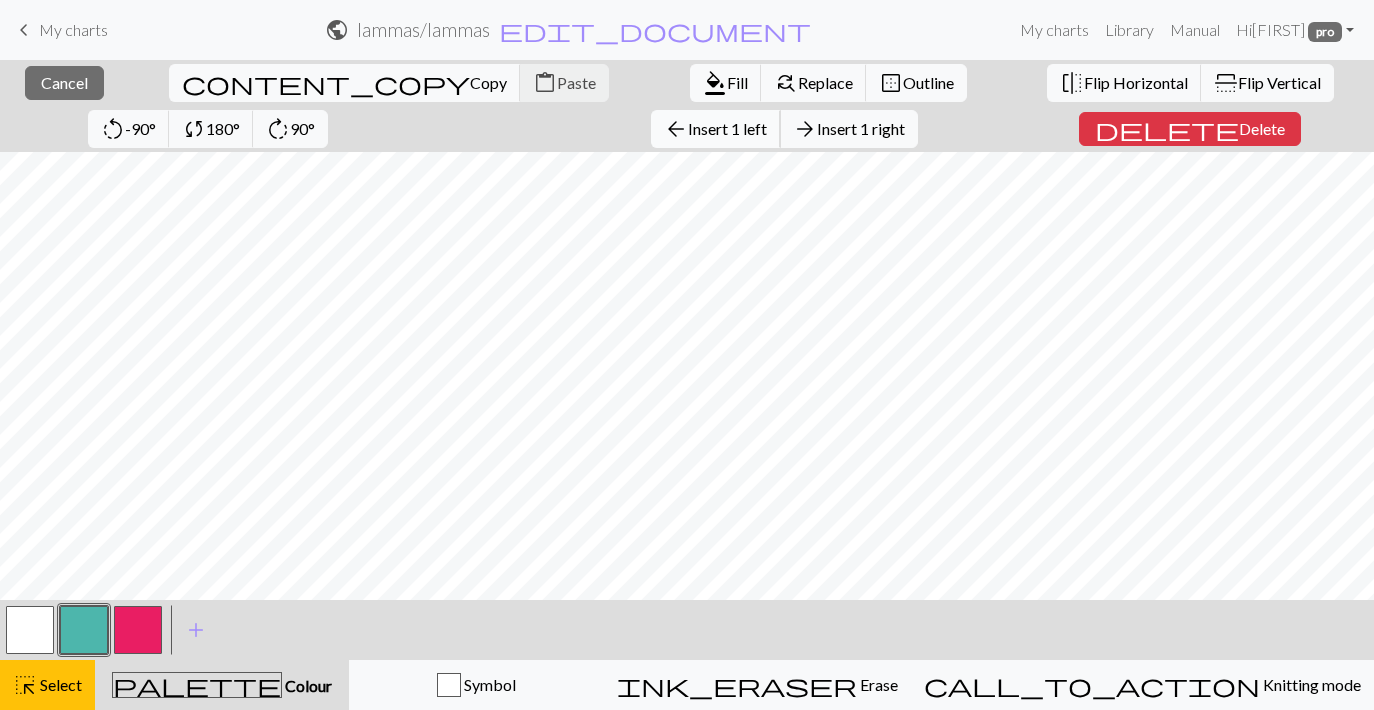 click on "arrow_back" at bounding box center [676, 129] 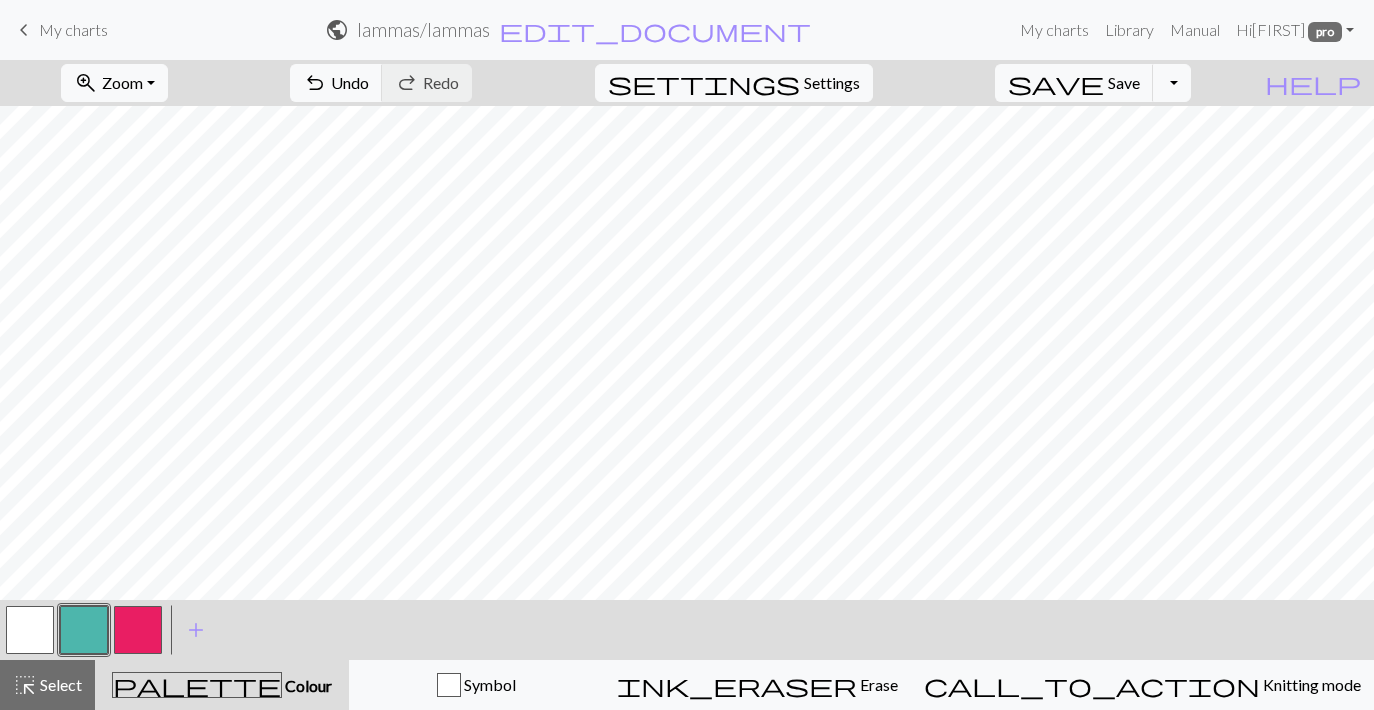 click on "zoom_in Zoom Zoom Fit all Fit width Fit height 50% 100% 150% 200% undo Undo Undo redo Redo Redo settings  Settings save Save Save Toggle Dropdown file_copy  Save a copy save_alt  Download help Show me around < > add Add a  colour highlight_alt   Select   Select palette   Colour   Colour   Symbol ink_eraser   Erase   Erase call_to_action   Knitting mode   Knitting mode" at bounding box center [687, 385] 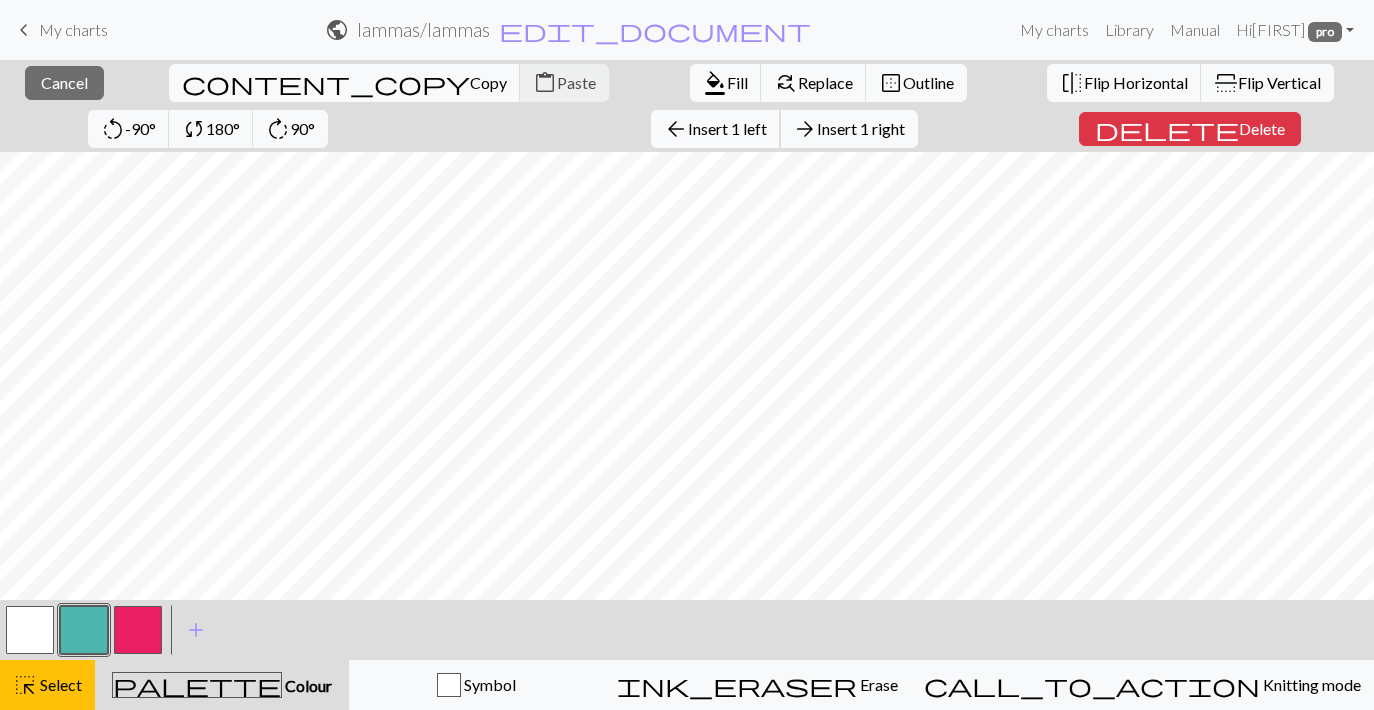 click on "arrow_back" at bounding box center [676, 129] 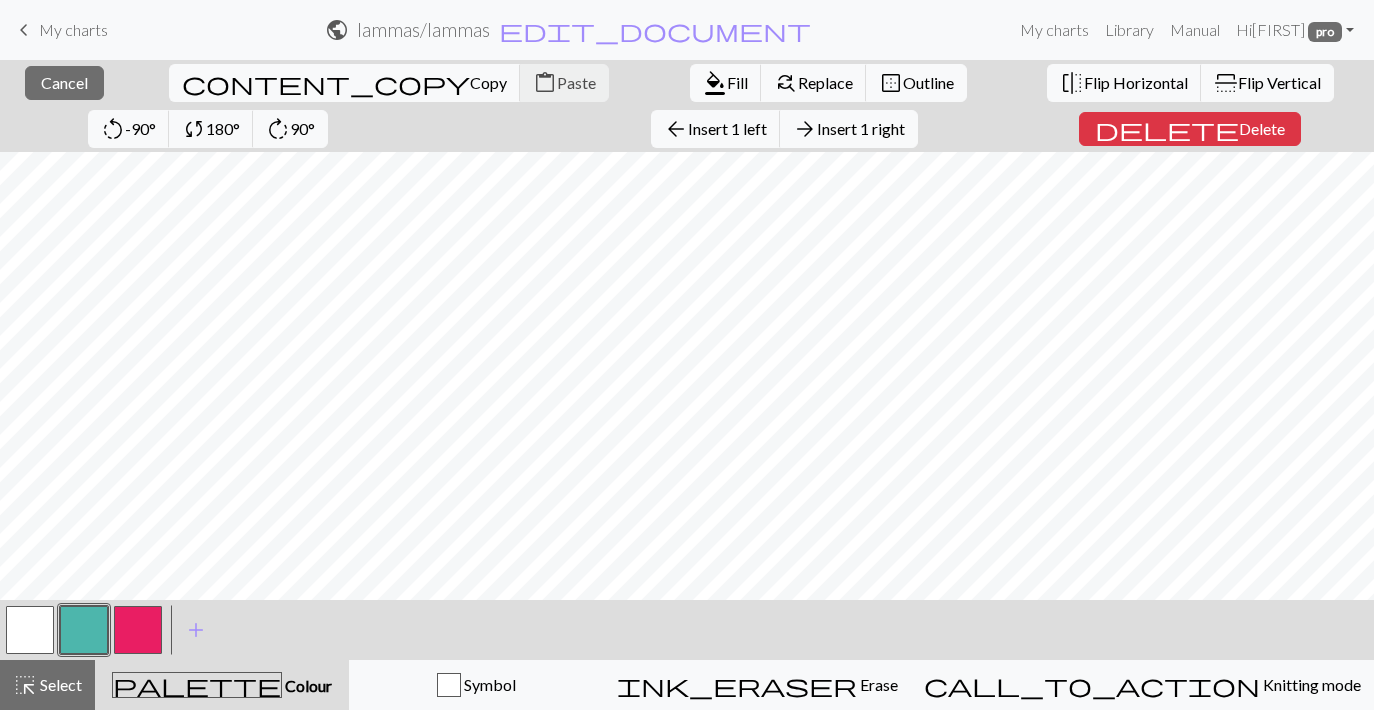 click on "close Cancel content_copy  Copy content_paste  Paste format_color_fill  Fill find_replace  Replace border_outer  Outline flip  Flip Horizontal flip  Flip Vertical rotate_left  -90° sync  180° rotate_right  90° arrow_back  Insert 1 left arrow_forward Insert 1 right delete  Delete < > add Add a  colour highlight_alt   Select   Select palette   Colour   Colour   Symbol ink_eraser   Erase   Erase call_to_action   Knitting mode   Knitting mode" at bounding box center (687, 385) 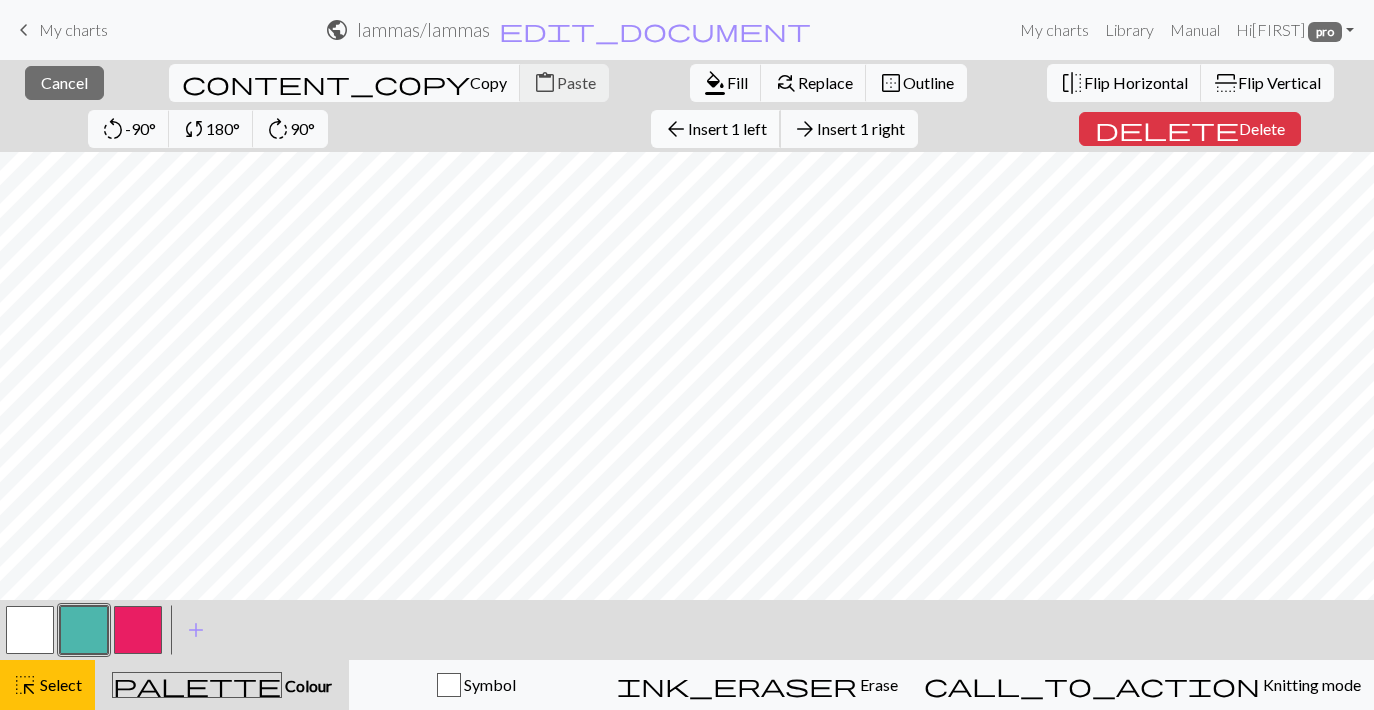 click on "Insert 1 left" at bounding box center (727, 128) 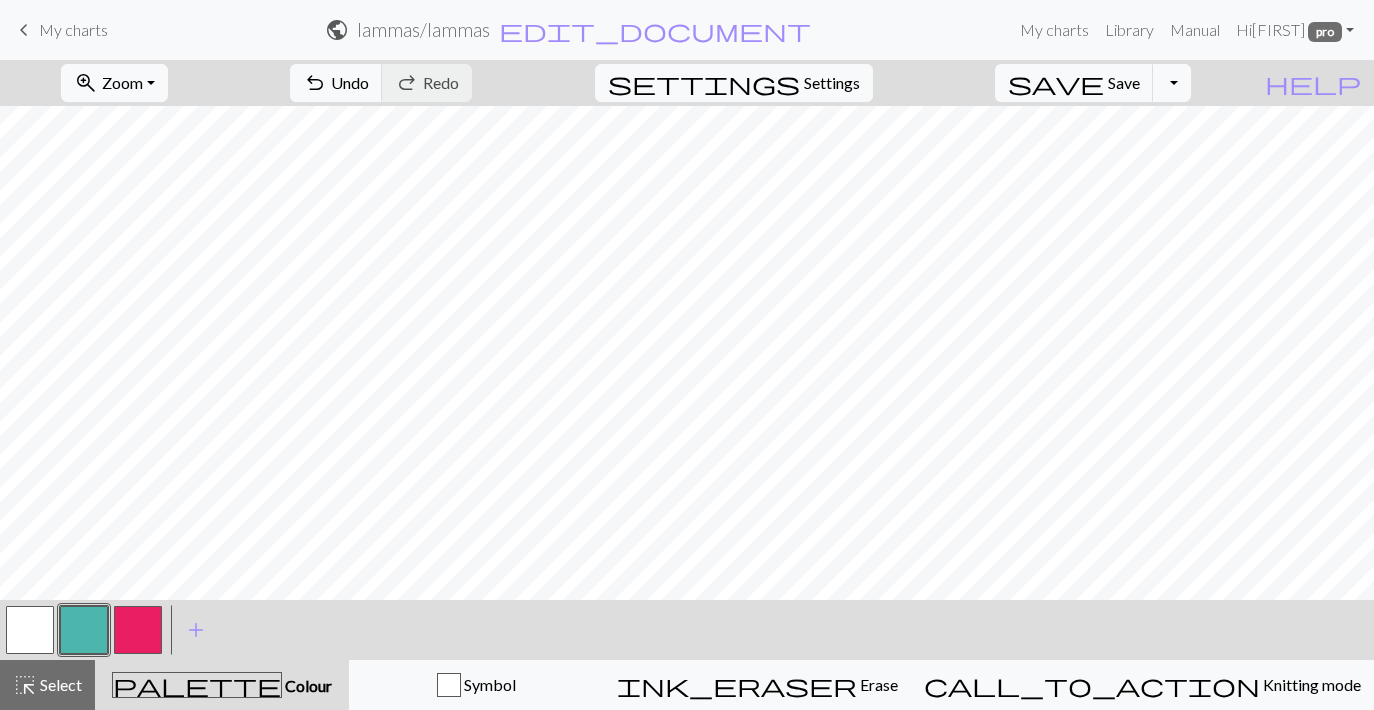click on "zoom_in Zoom Zoom Fit all Fit width Fit height 50% 100% 150% 200% undo Undo Undo redo Redo Redo settings  Settings save Save Save Toggle Dropdown file_copy  Save a copy save_alt  Download help Show me around < > add Add a  colour highlight_alt   Select   Select palette   Colour   Colour   Symbol ink_eraser   Erase   Erase call_to_action   Knitting mode   Knitting mode" at bounding box center (687, 385) 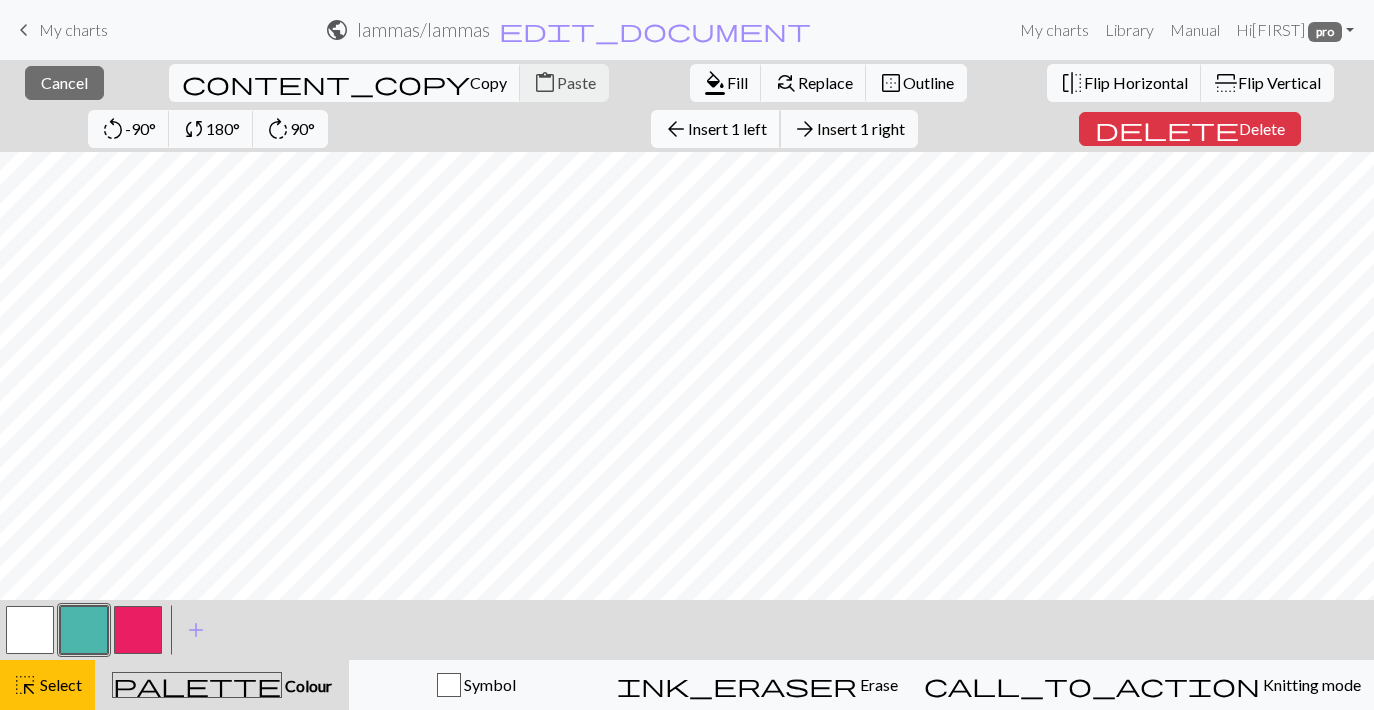 click on "Insert 1 left" at bounding box center [727, 128] 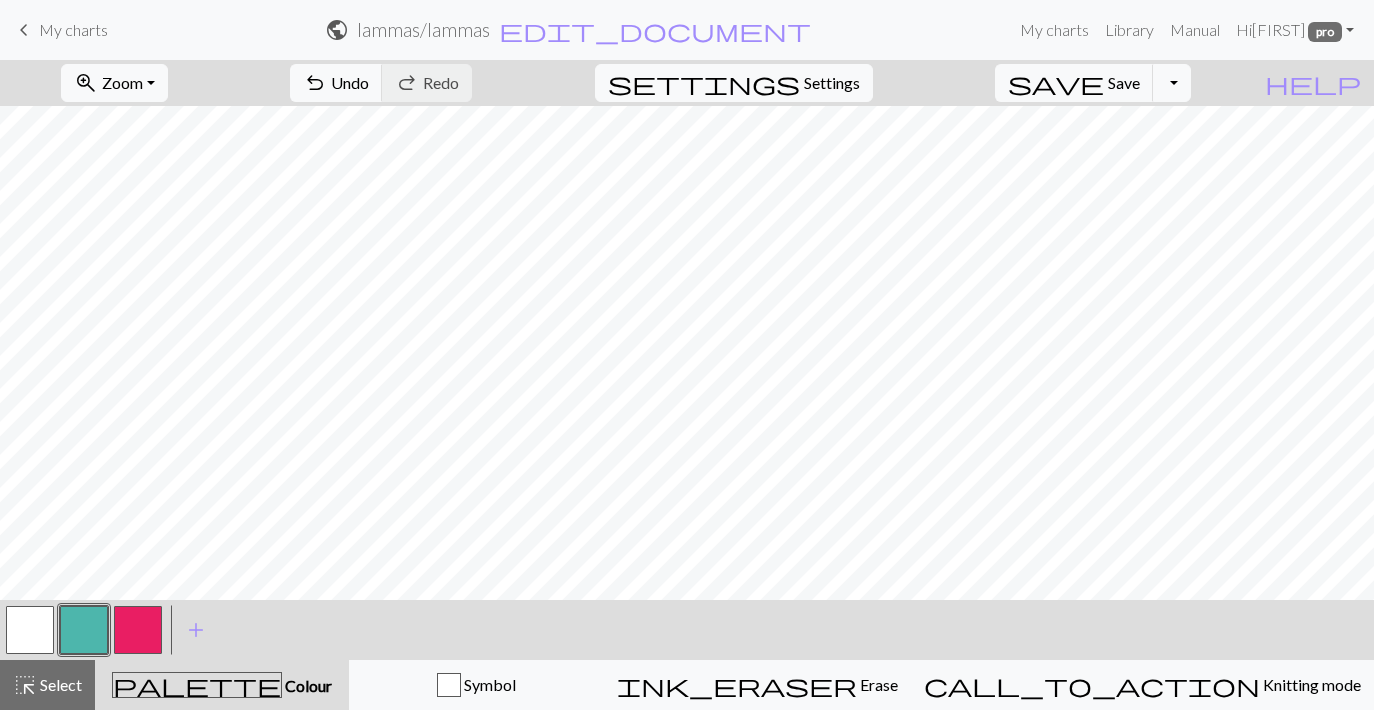 click on "zoom_in Zoom Zoom Fit all Fit width Fit height 50% 100% 150% 200% undo Undo Undo redo Redo Redo settings  Settings save Save Save Toggle Dropdown file_copy  Save a copy save_alt  Download help Show me around < > add Add a  colour highlight_alt   Select   Select palette   Colour   Colour   Symbol ink_eraser   Erase   Erase call_to_action   Knitting mode   Knitting mode" at bounding box center (687, 385) 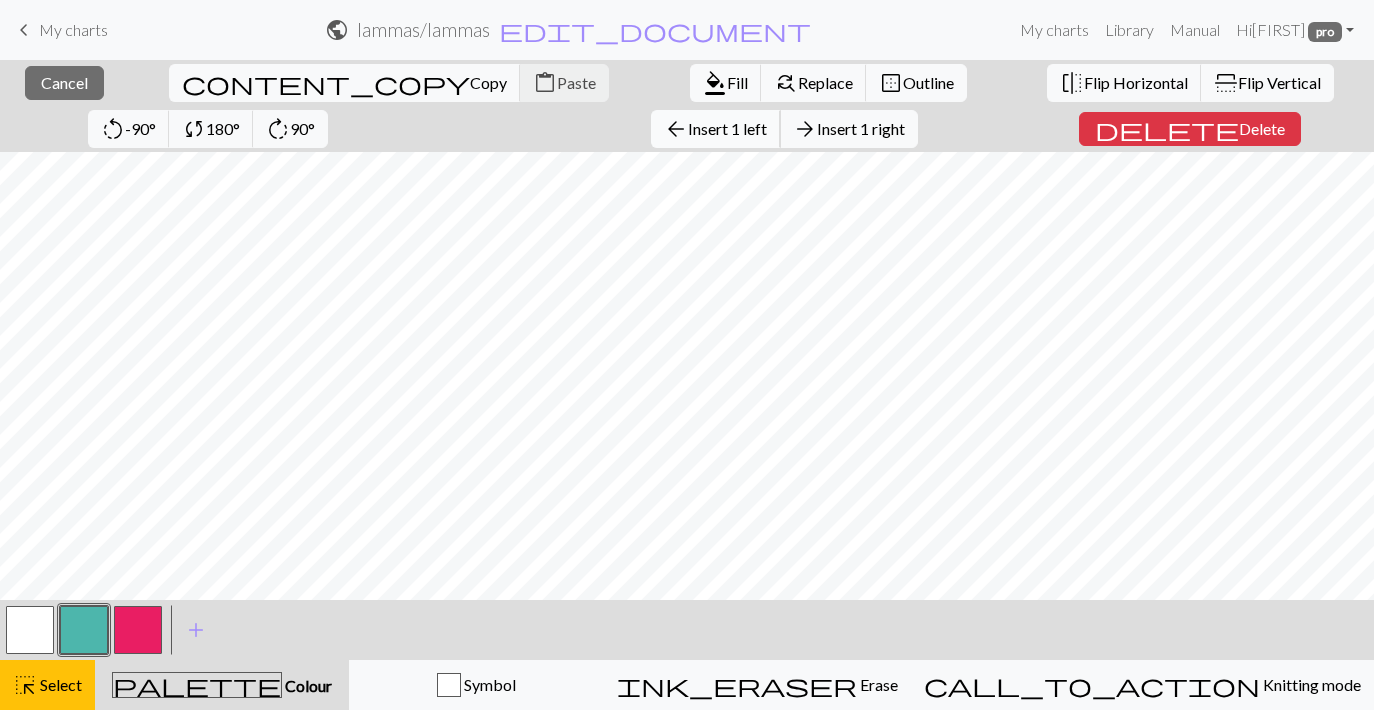 click on "Insert 1 left" at bounding box center [727, 128] 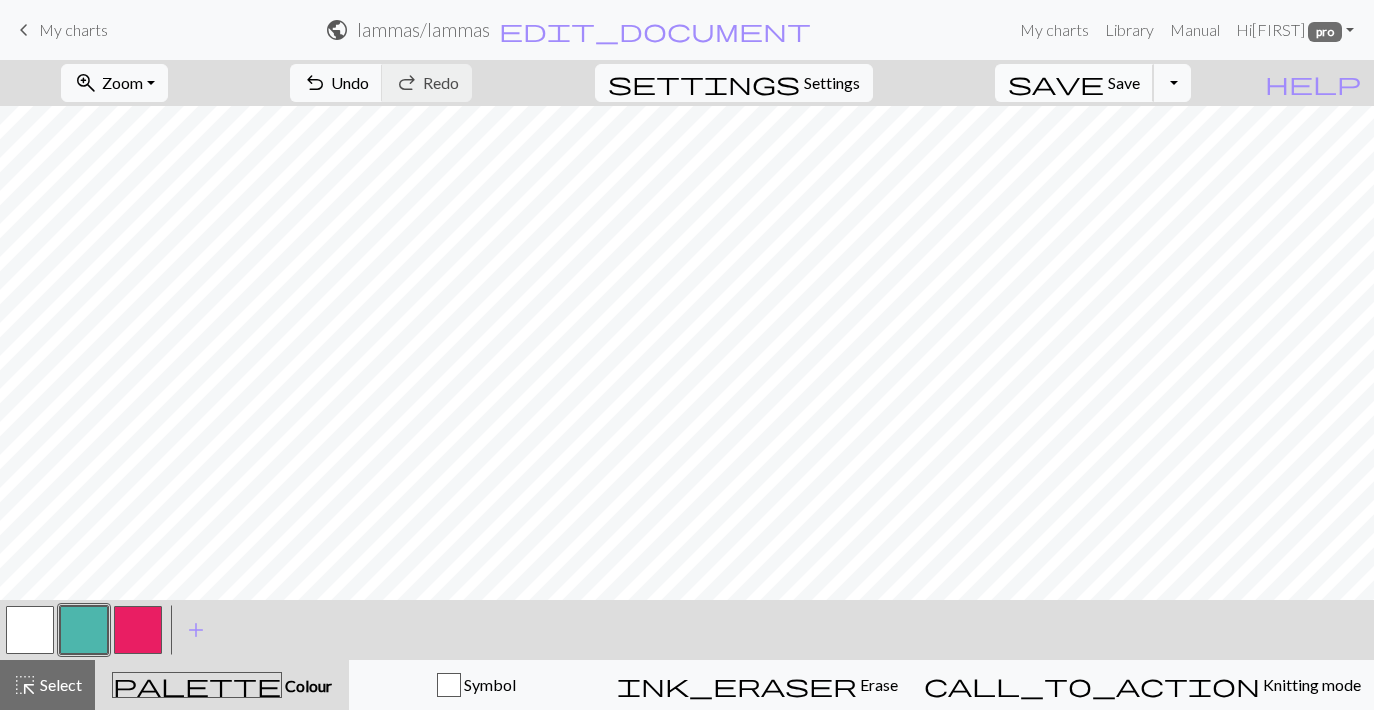 click on "Save" at bounding box center [1124, 82] 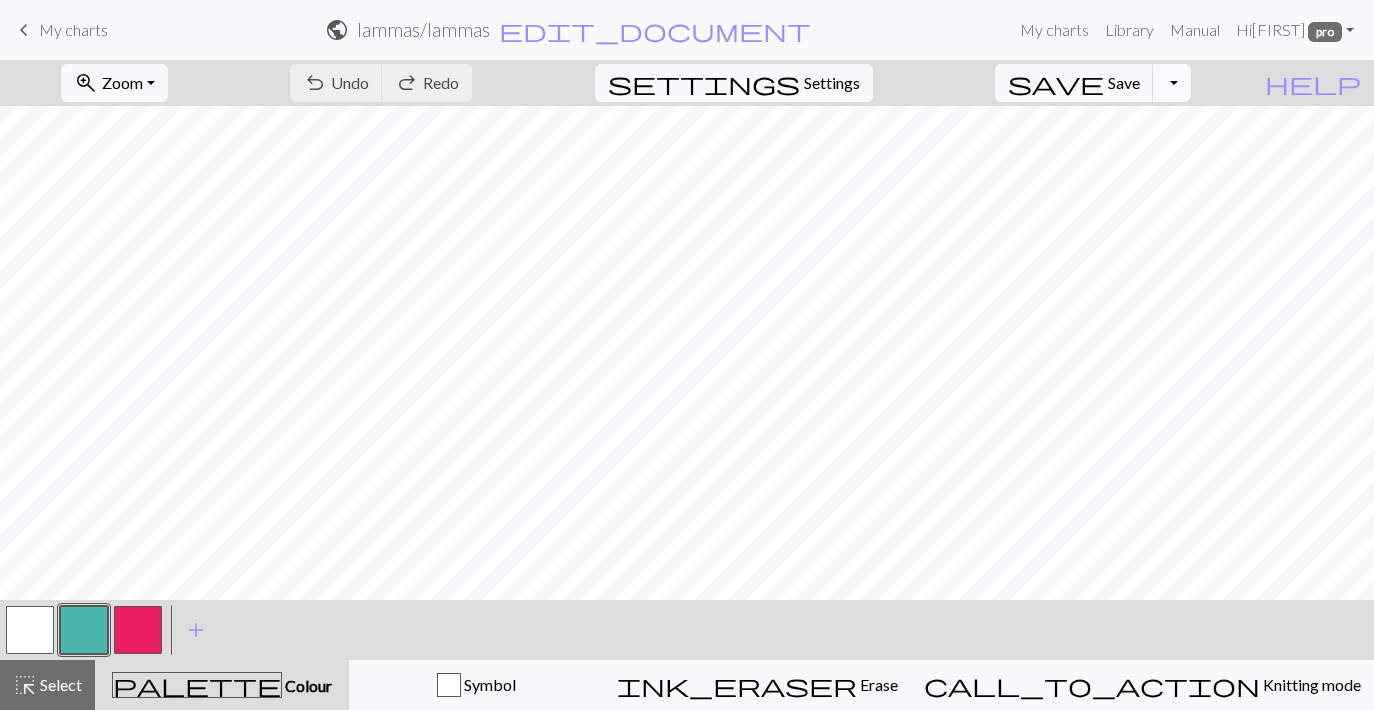 click on "Toggle Dropdown" at bounding box center (1172, 83) 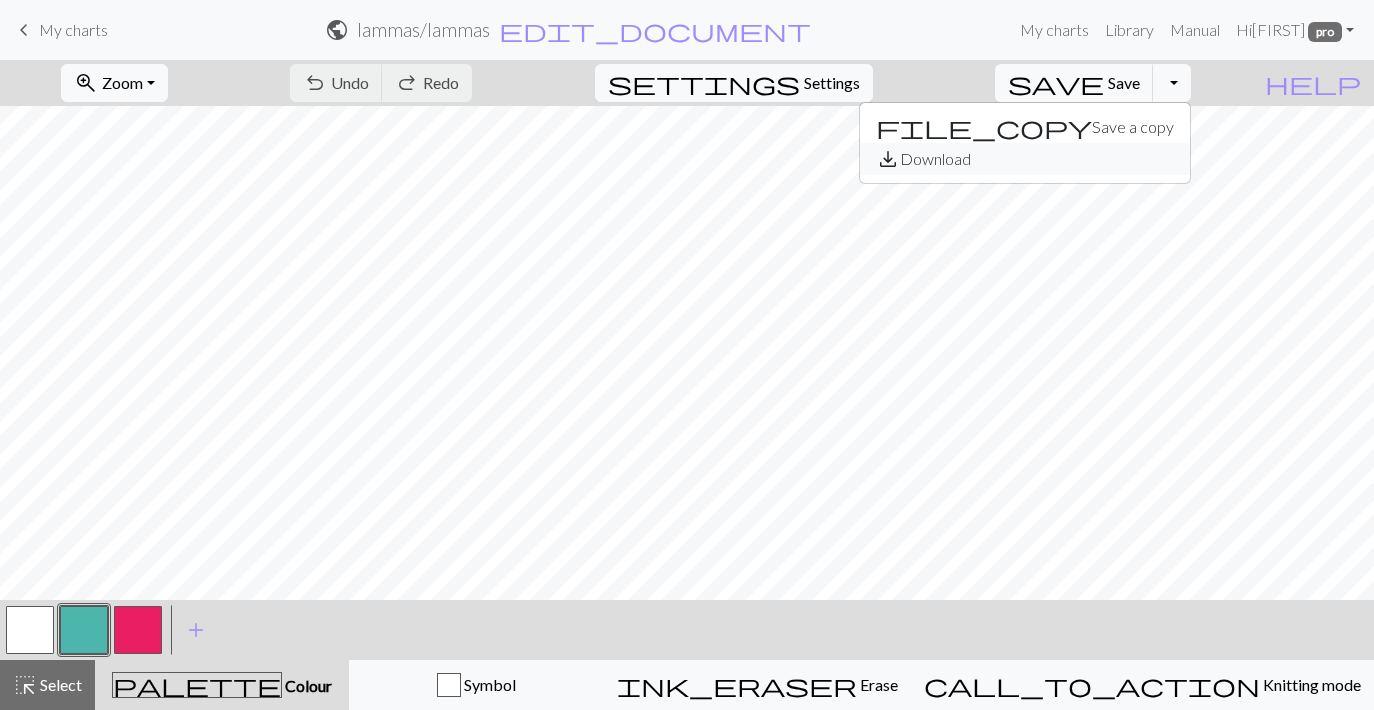click on "save_alt  Download" at bounding box center (1025, 159) 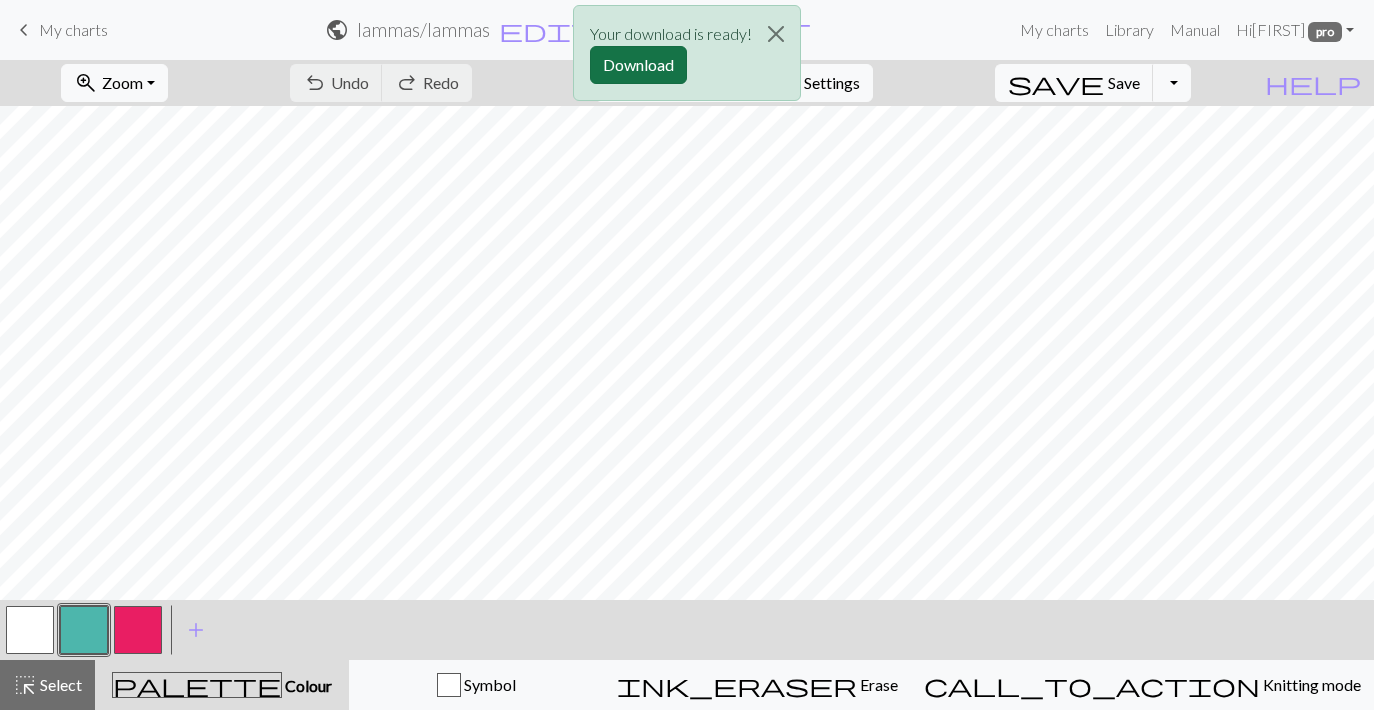click on "Download" at bounding box center [638, 65] 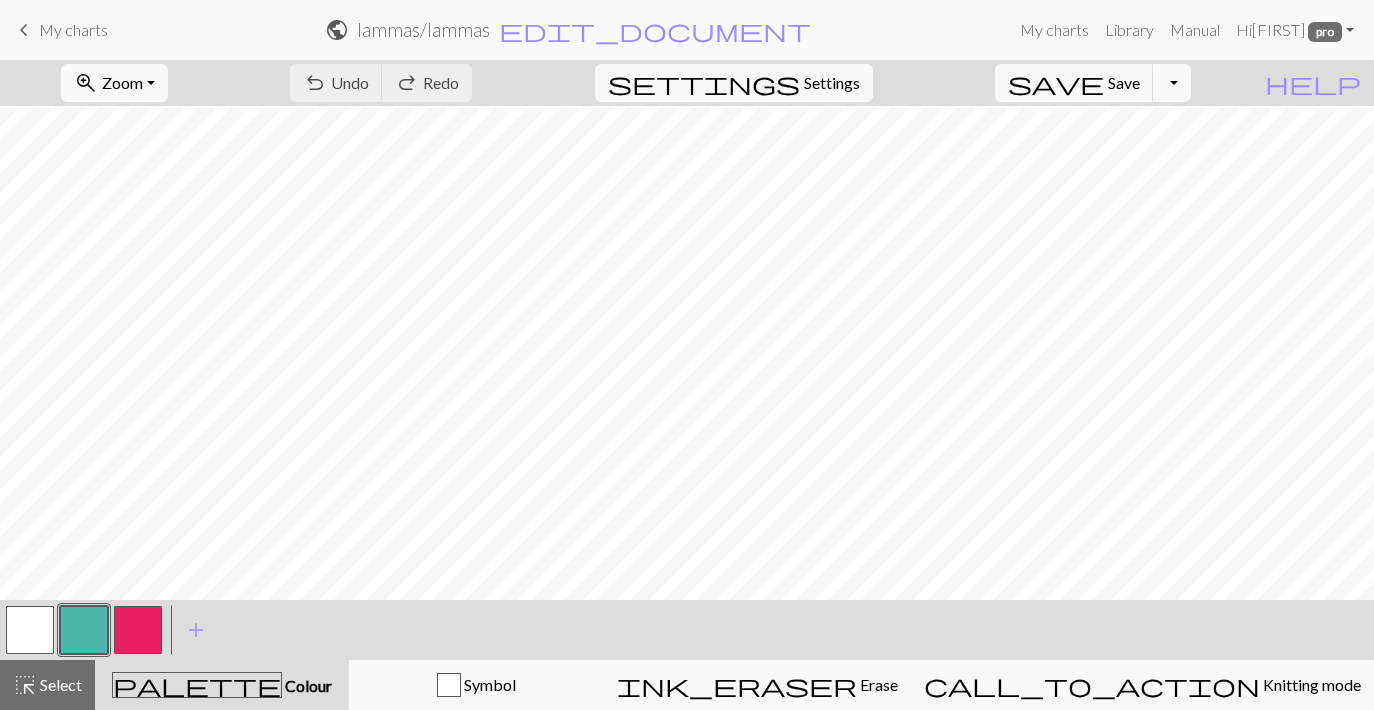 scroll, scrollTop: 87, scrollLeft: 0, axis: vertical 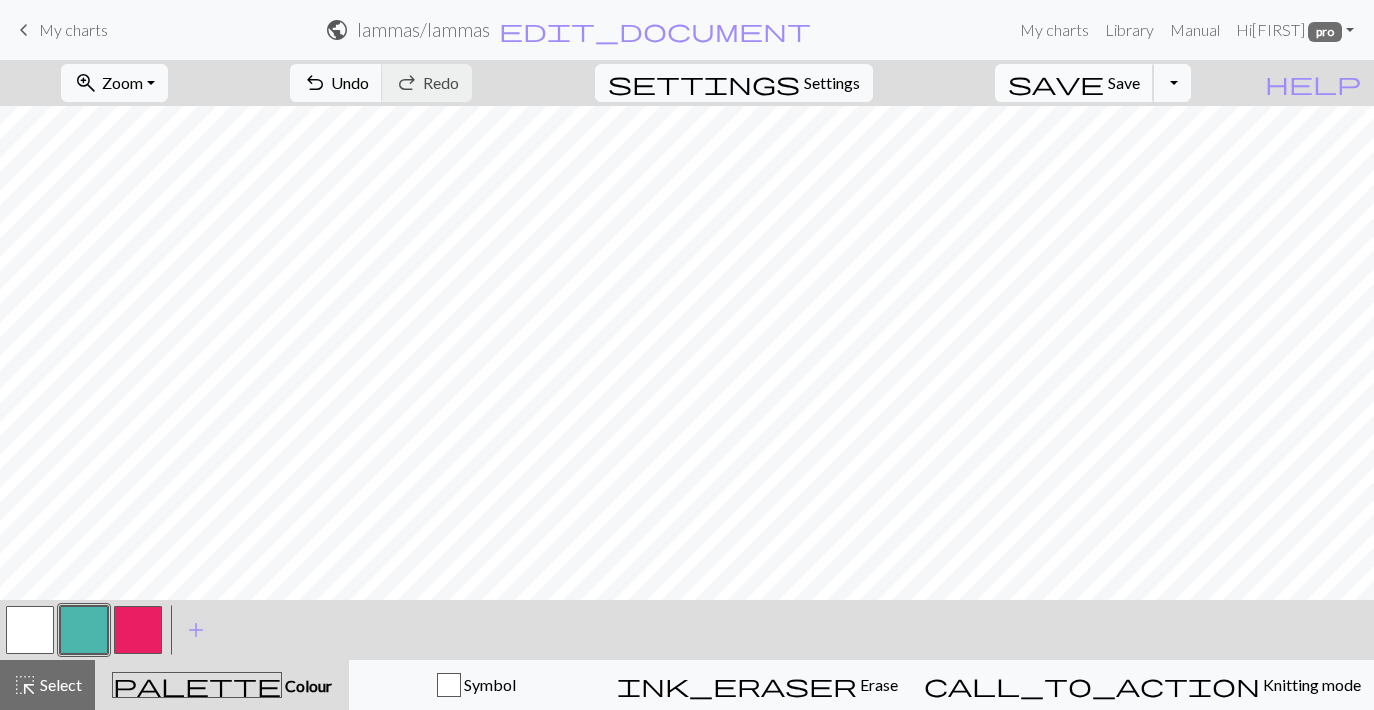 click on "save" at bounding box center (1056, 83) 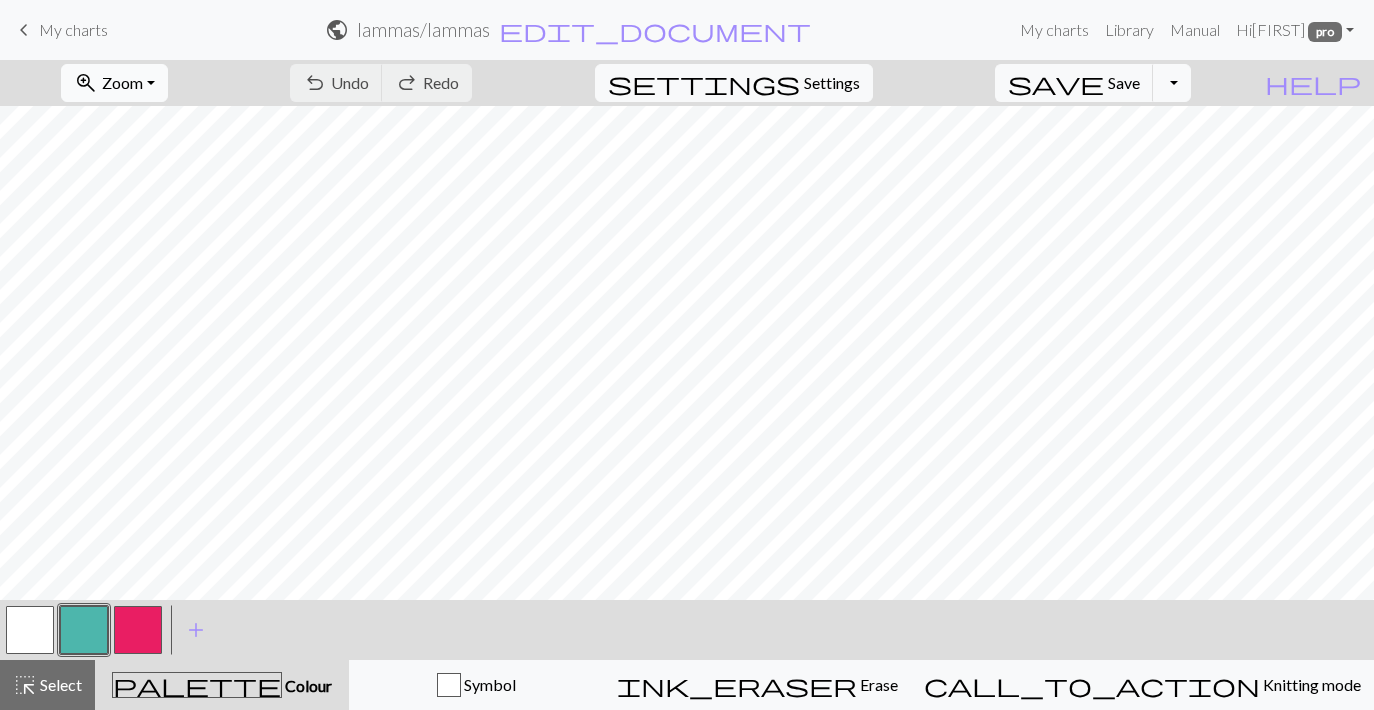 scroll, scrollTop: 0, scrollLeft: 0, axis: both 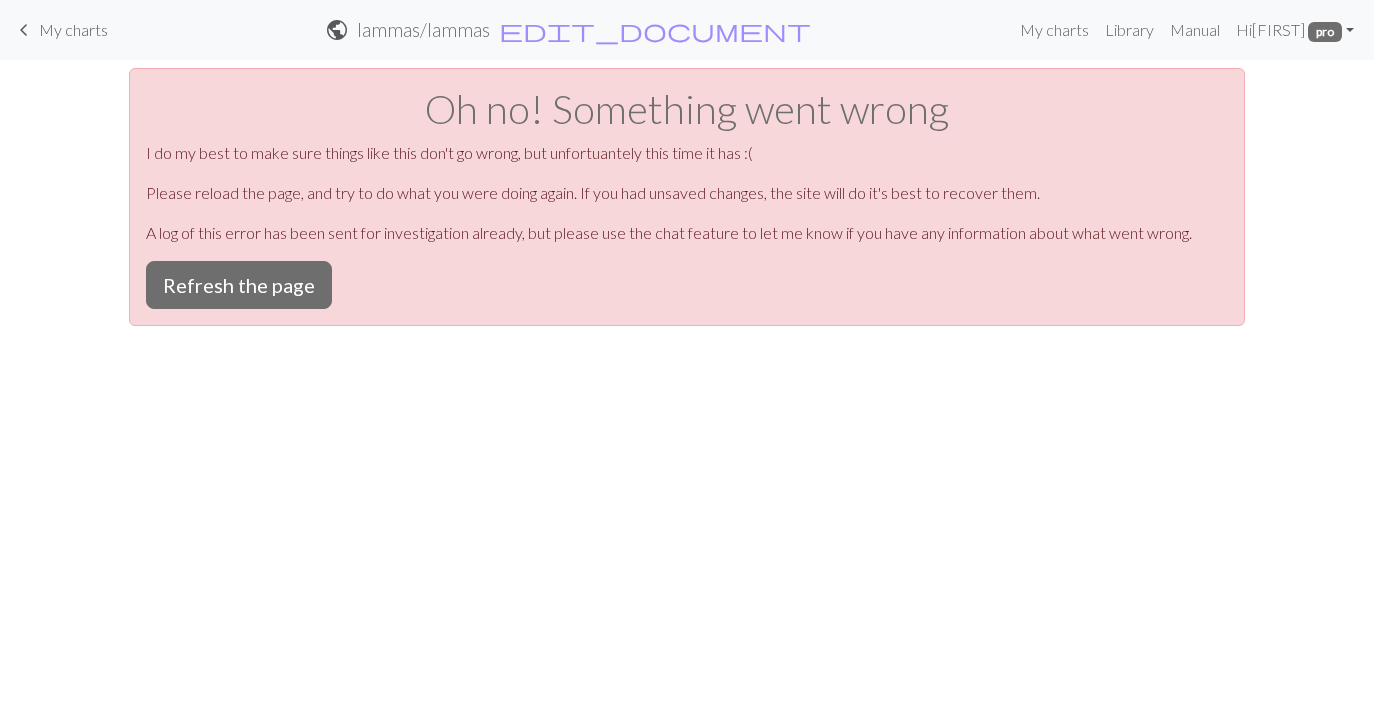 click on "My charts" at bounding box center [73, 29] 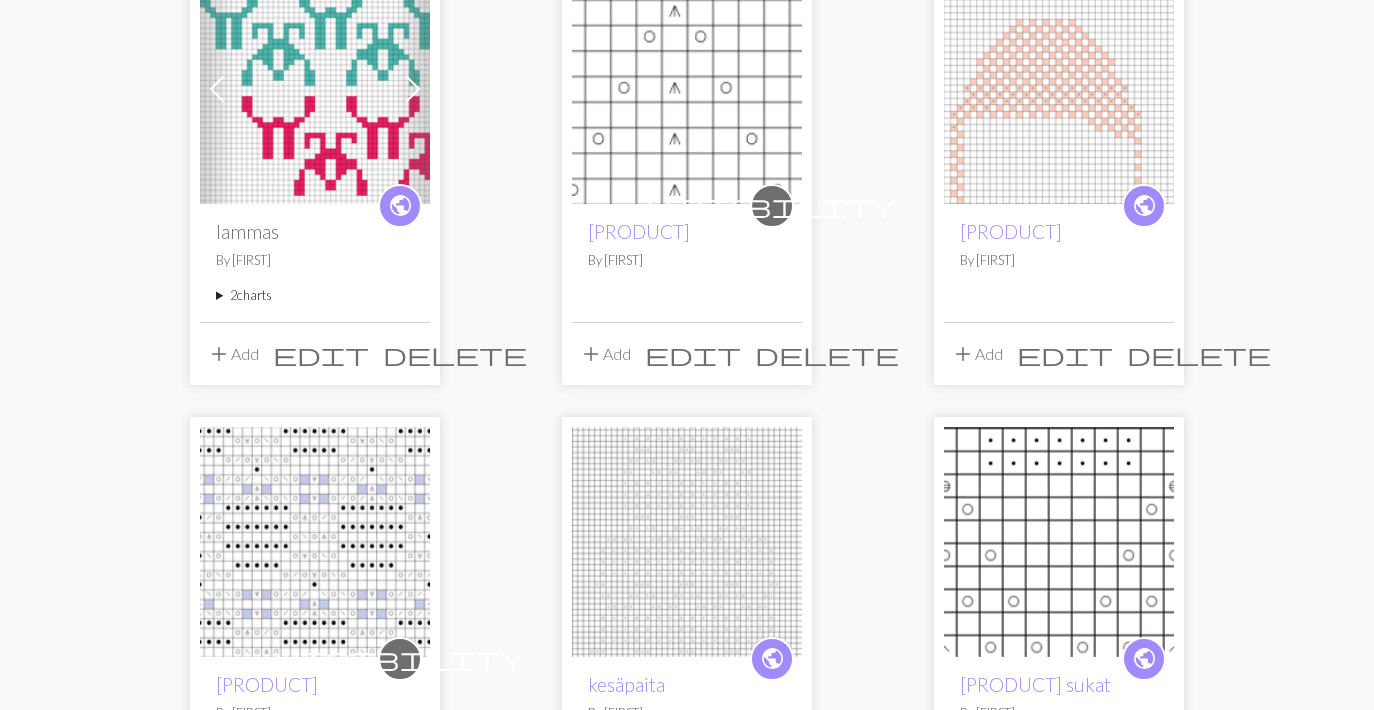 scroll, scrollTop: 298, scrollLeft: 0, axis: vertical 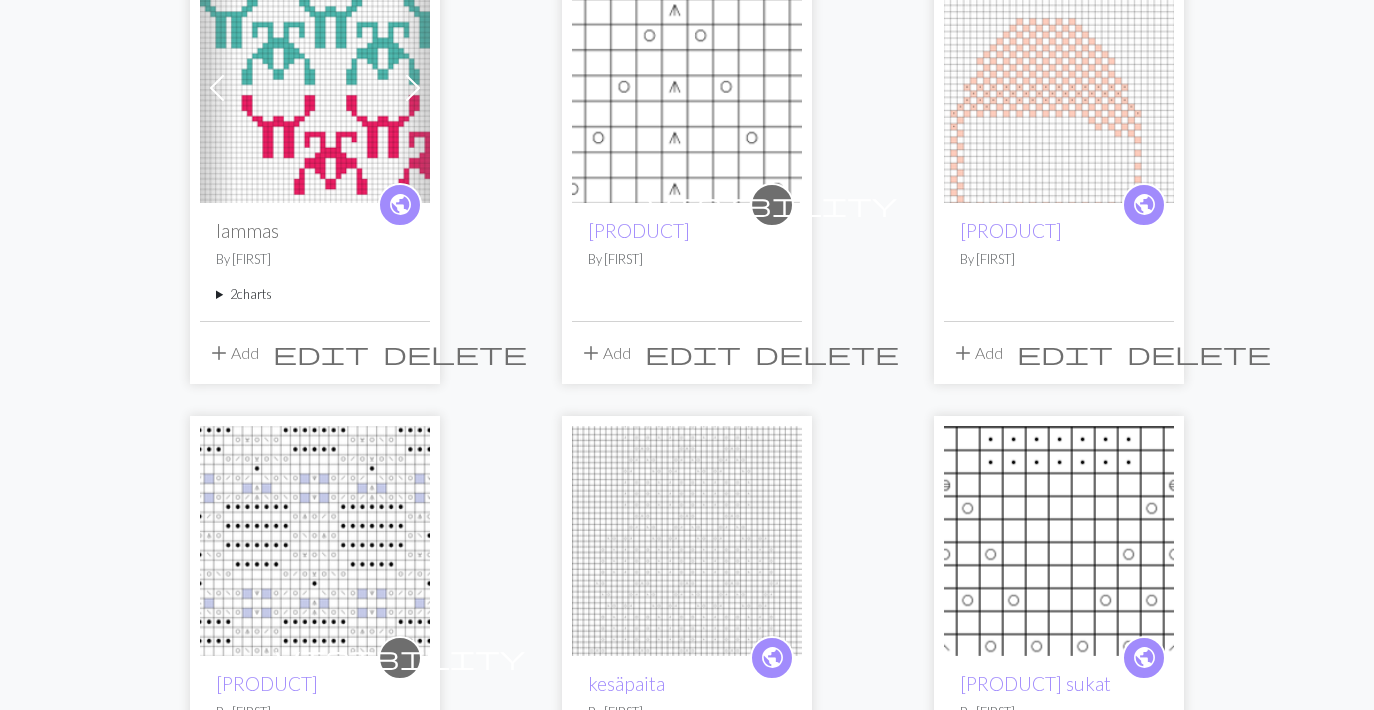 click at bounding box center (315, 541) 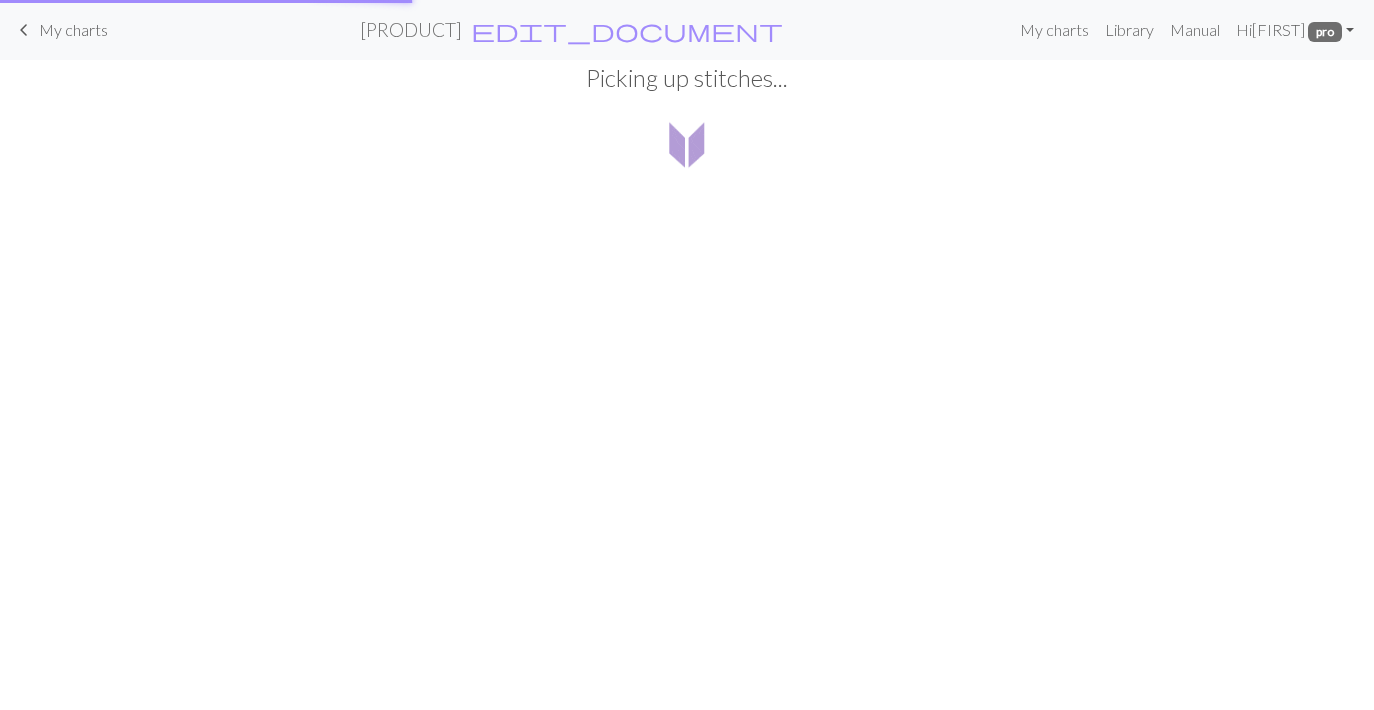 scroll, scrollTop: 0, scrollLeft: 0, axis: both 